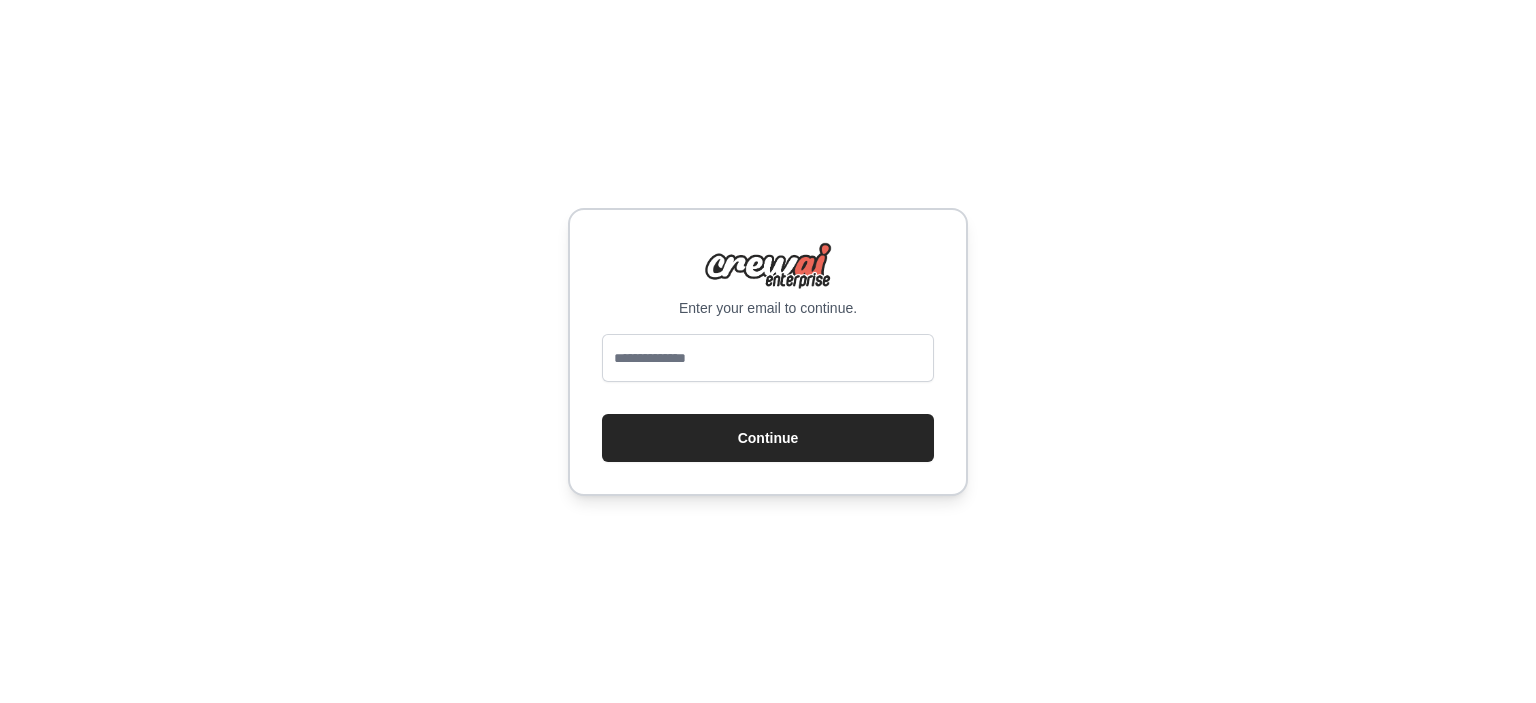 click at bounding box center [768, 358] 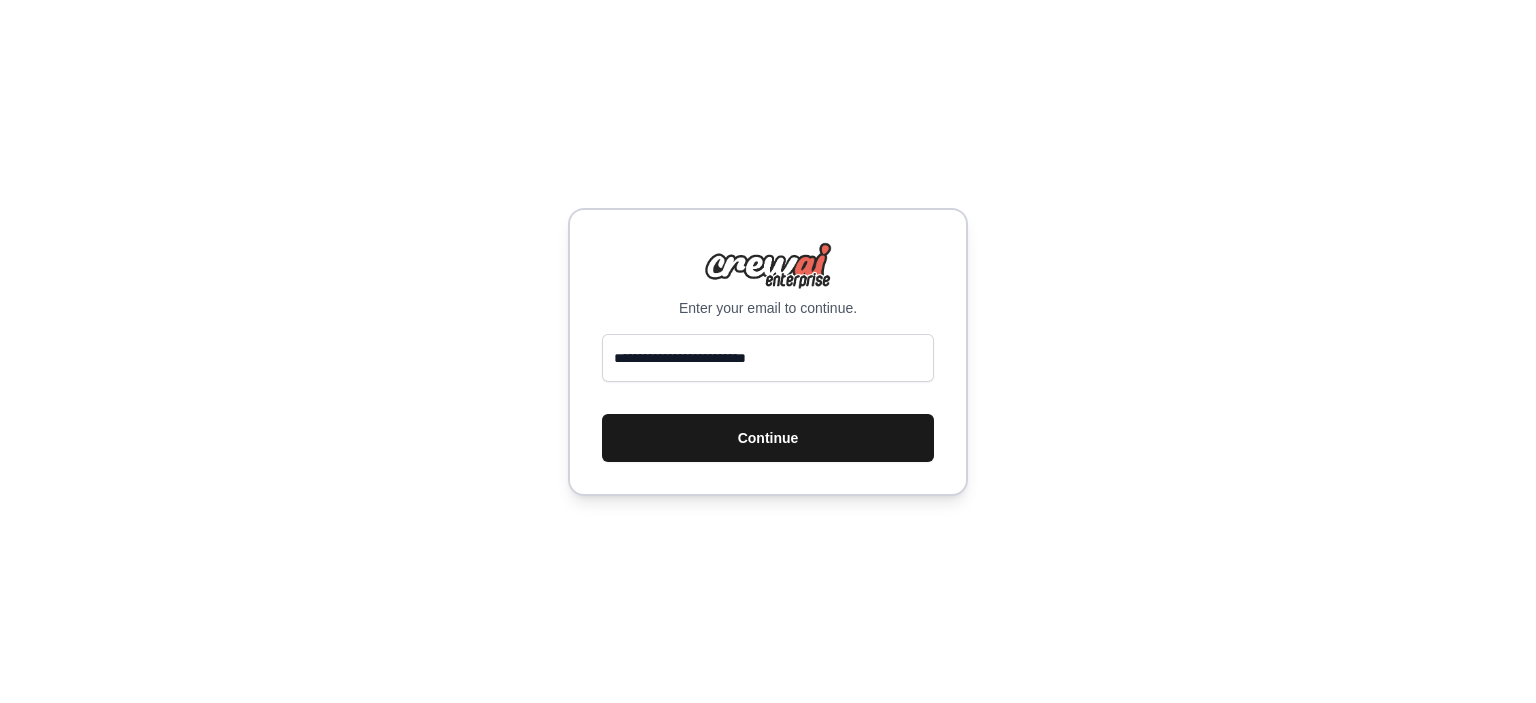 click on "Continue" at bounding box center (768, 438) 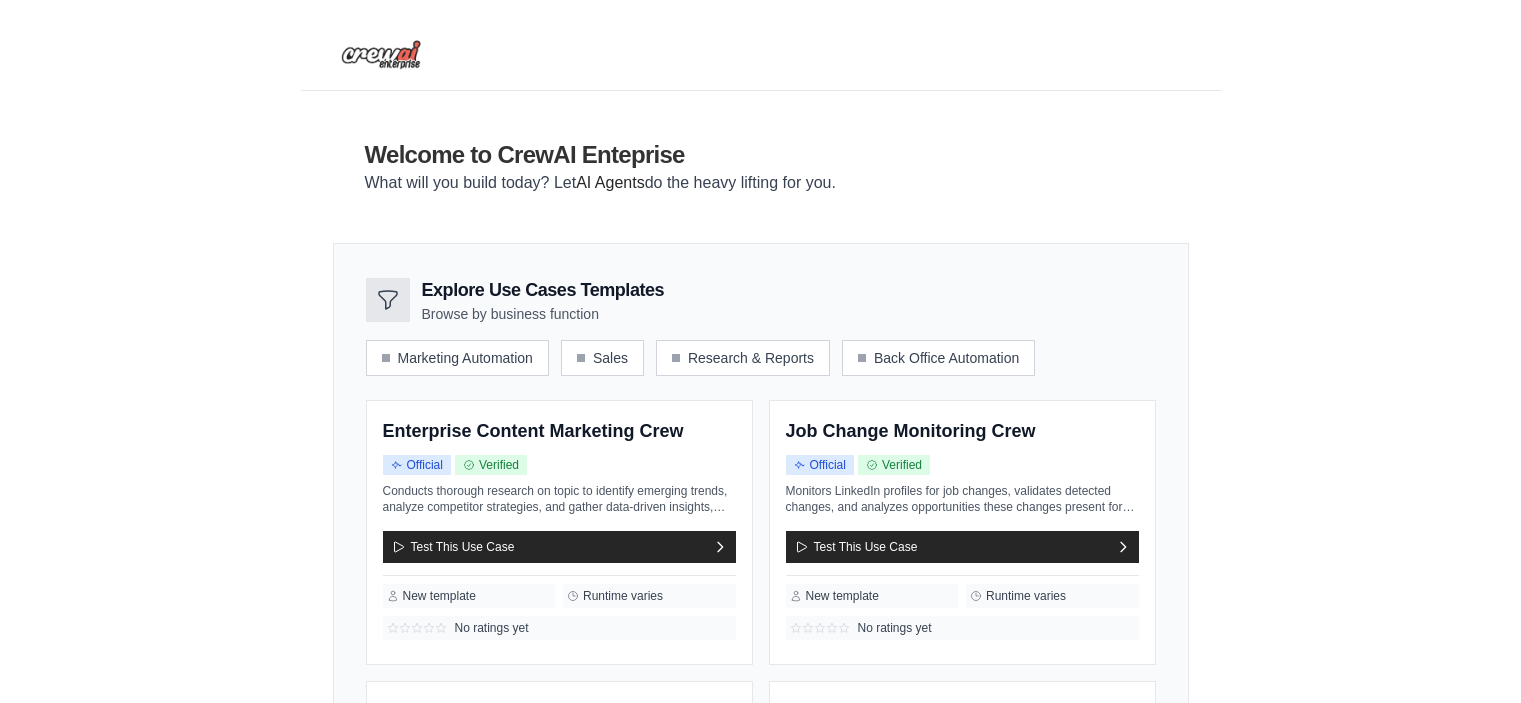 scroll, scrollTop: 0, scrollLeft: 0, axis: both 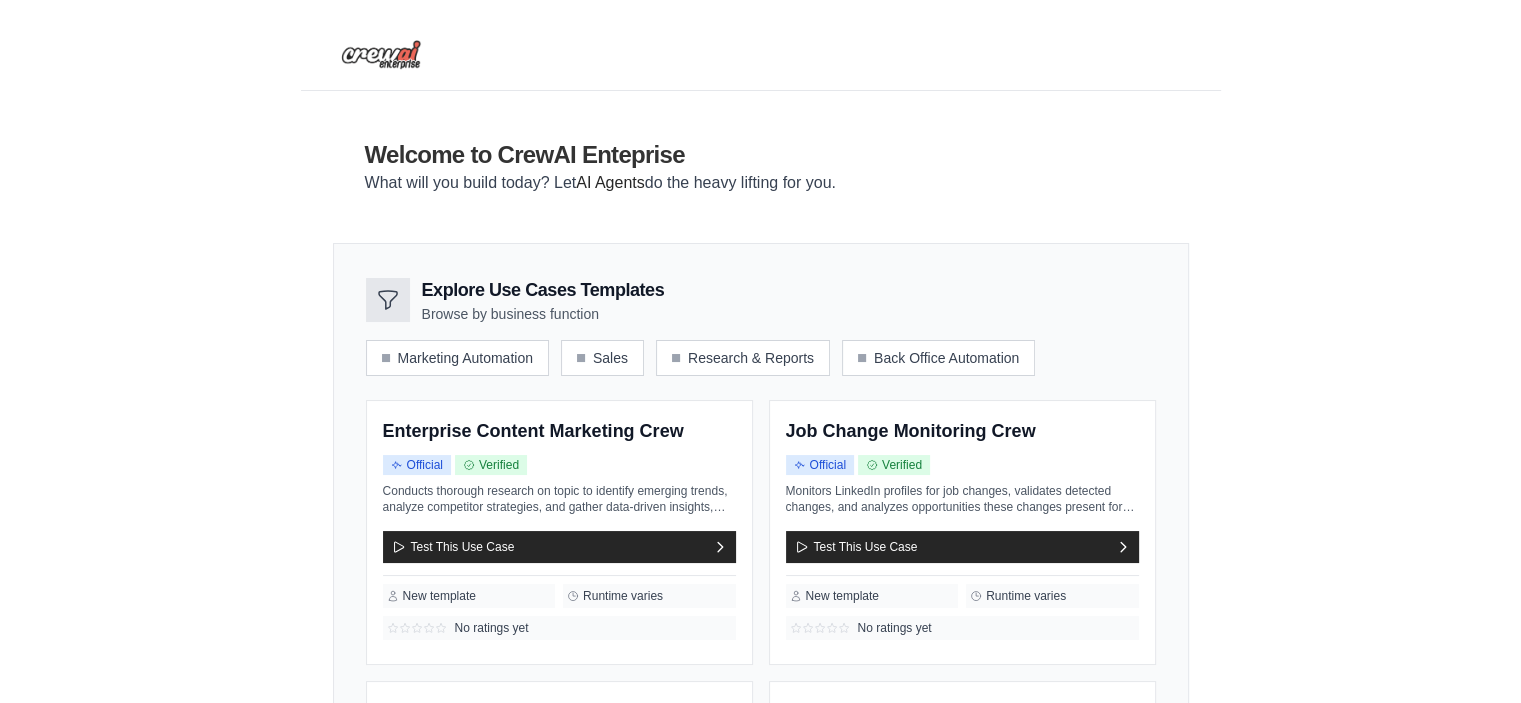 click on "Explore Use Cases Templates
Browse by business function
Marketing Automation
Sales
Research & Reports
Back Office Automation" at bounding box center (761, 326) 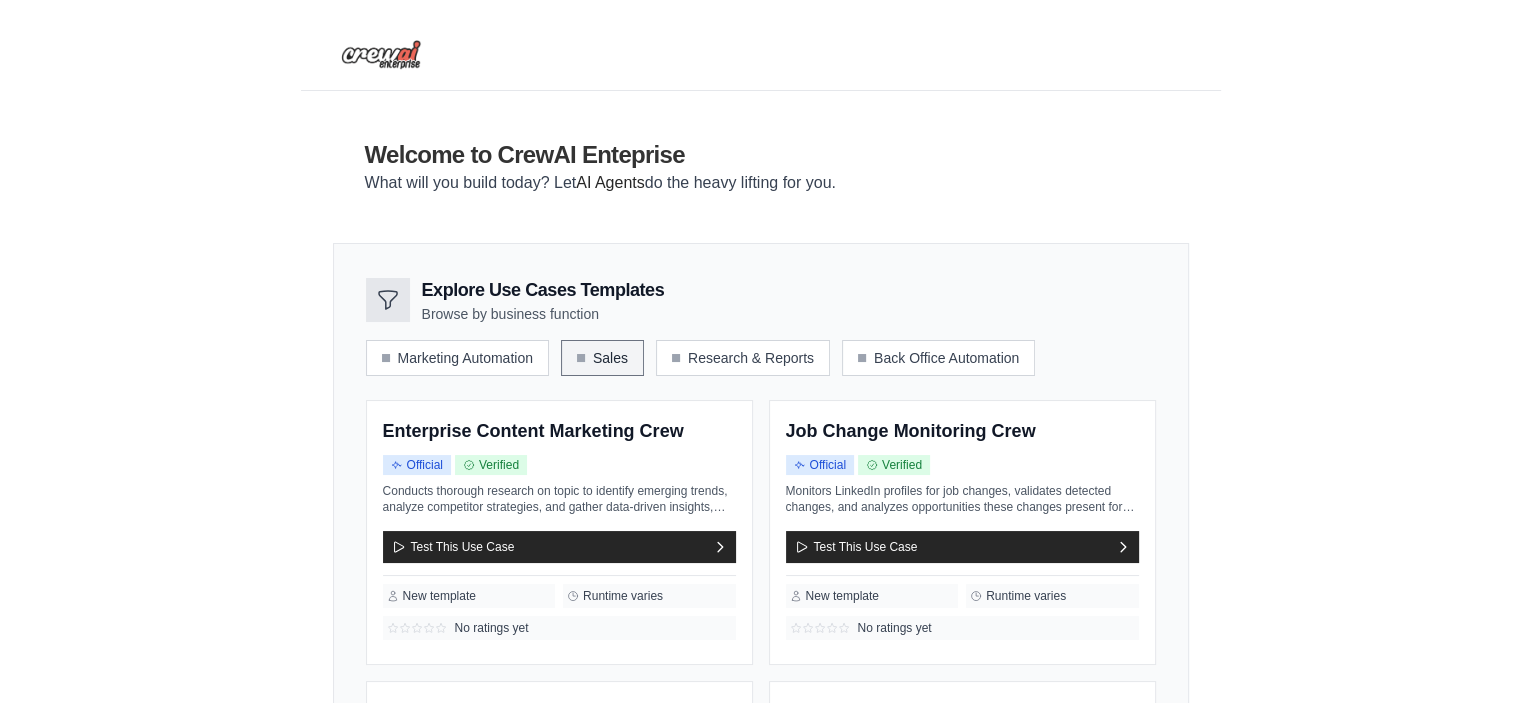 click on "Sales" at bounding box center [602, 358] 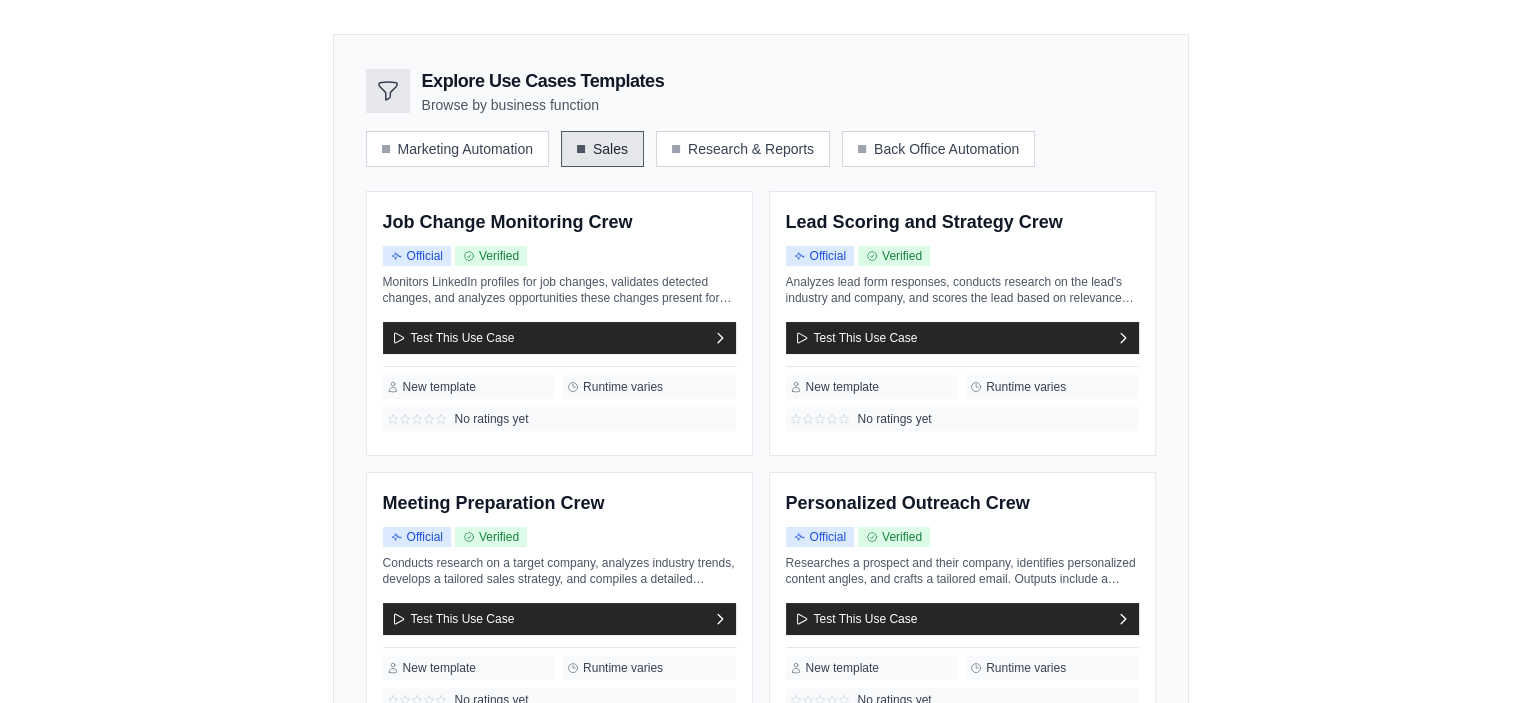 scroll, scrollTop: 115, scrollLeft: 0, axis: vertical 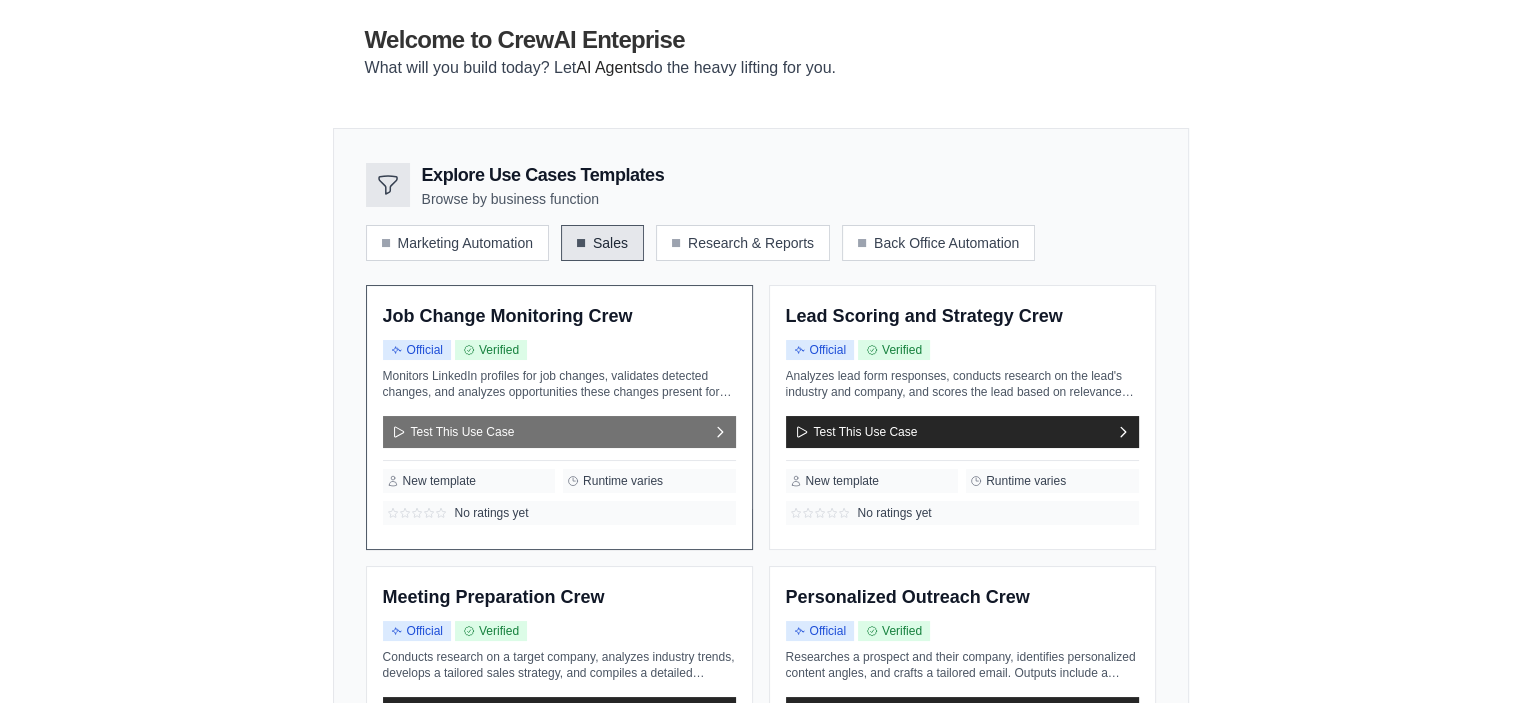 click on "Test This Use Case" at bounding box center [559, 432] 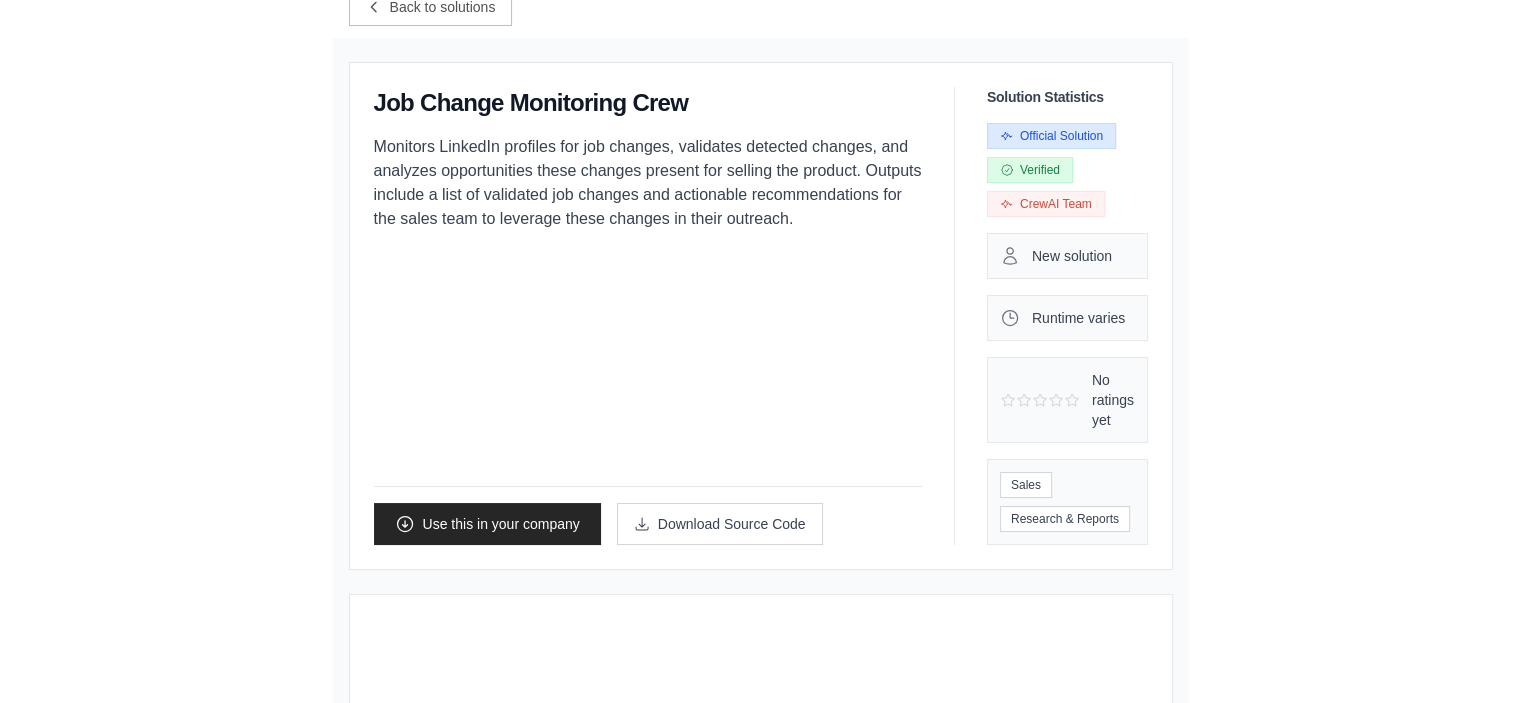 scroll, scrollTop: 0, scrollLeft: 0, axis: both 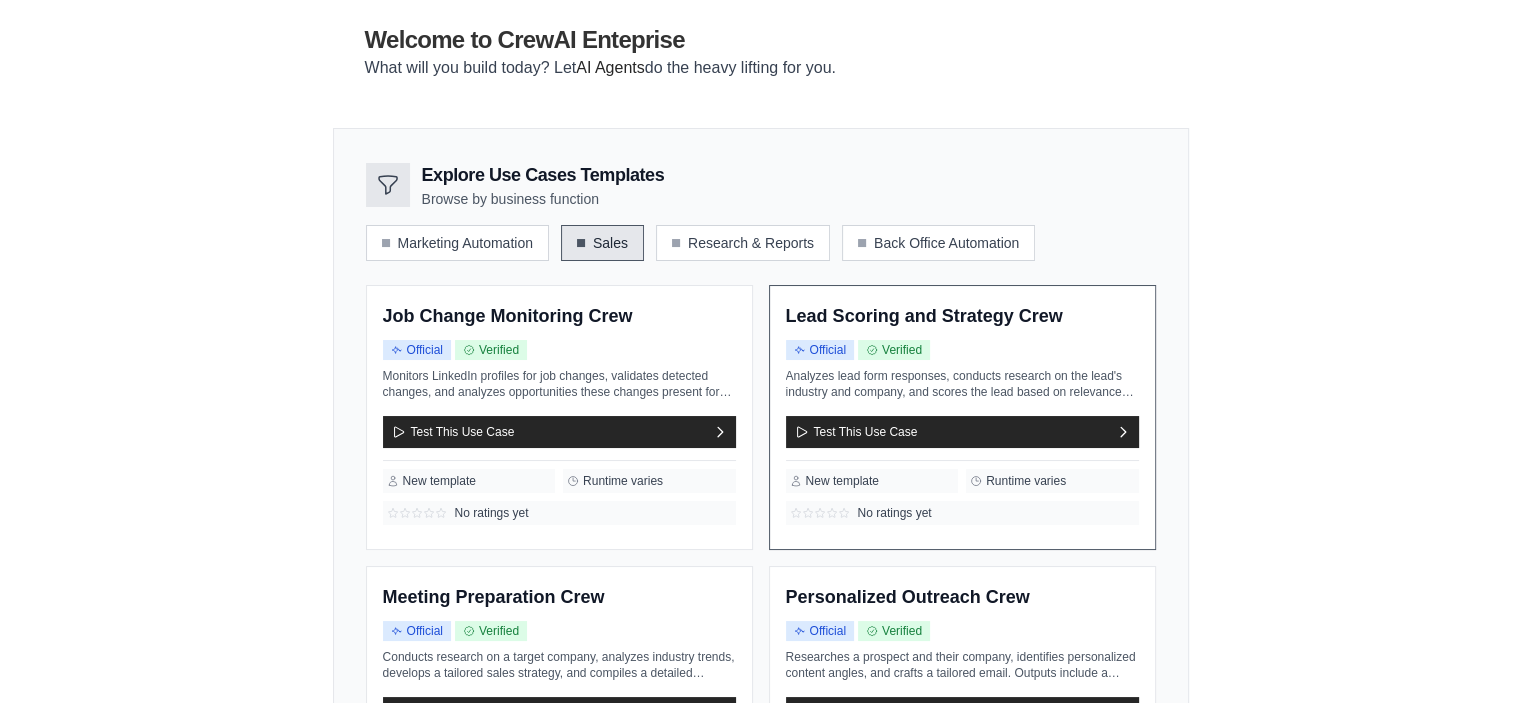 click on "Lead Scoring and Strategy Crew
Official
Verified
Test This Use Case" at bounding box center (962, 417) 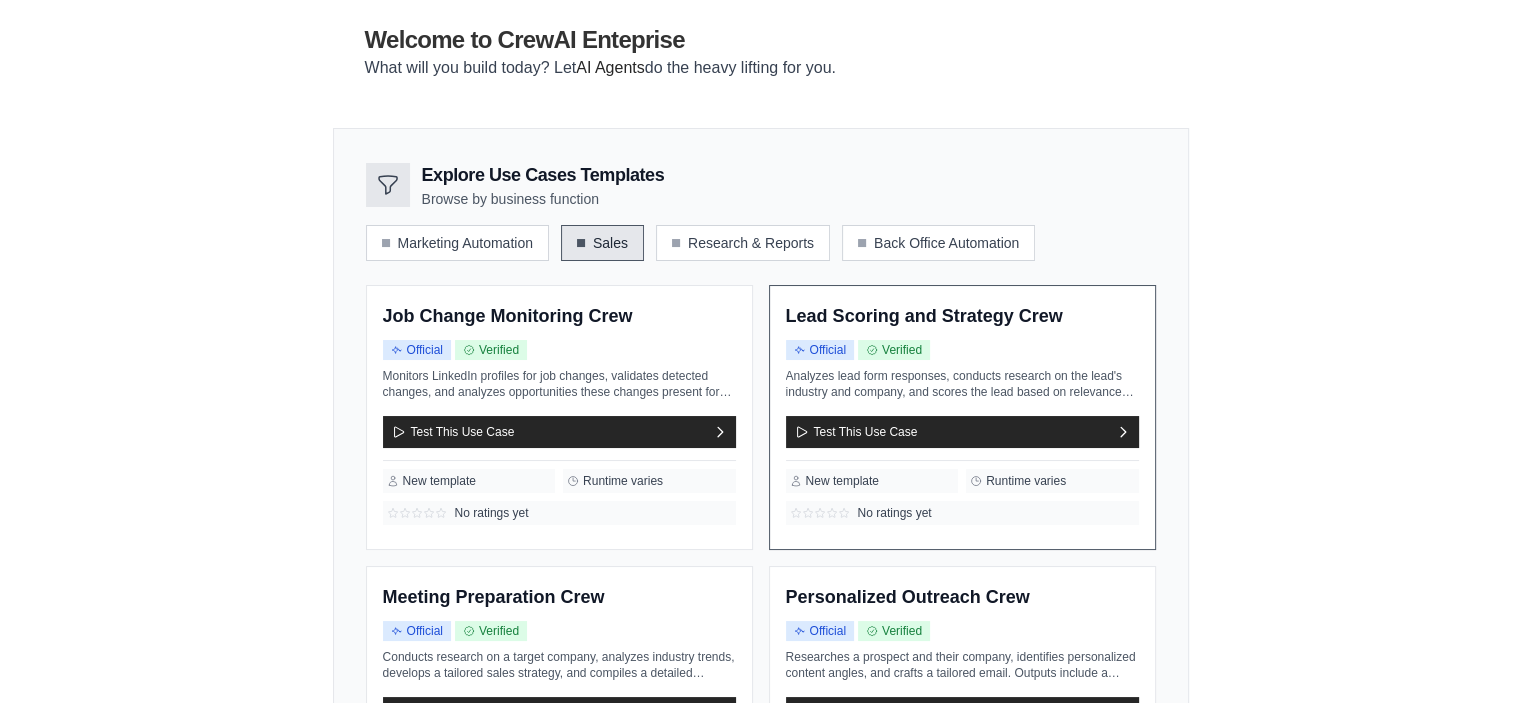 scroll, scrollTop: 0, scrollLeft: 0, axis: both 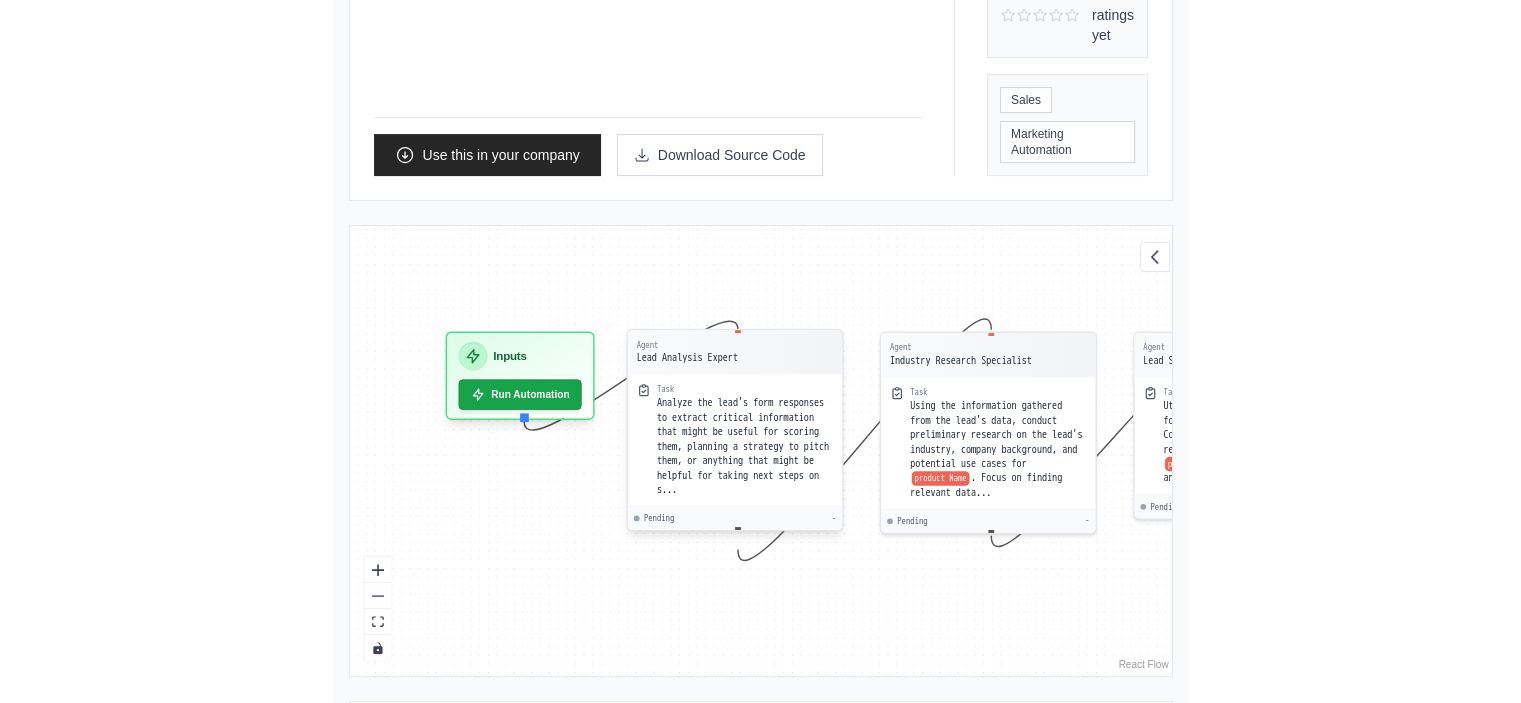 click on "Agent Lead Analysis Expert" at bounding box center (734, 351) 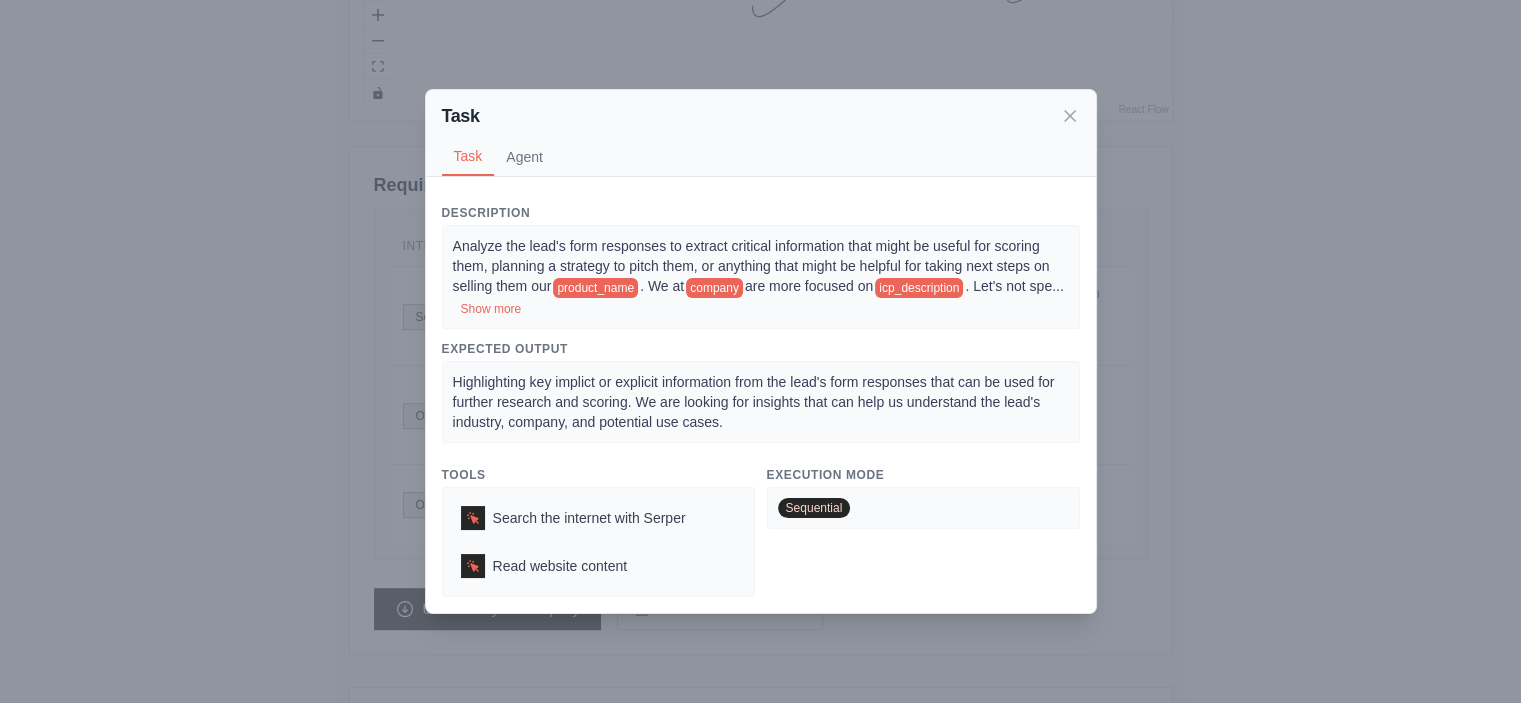 scroll, scrollTop: 1056, scrollLeft: 0, axis: vertical 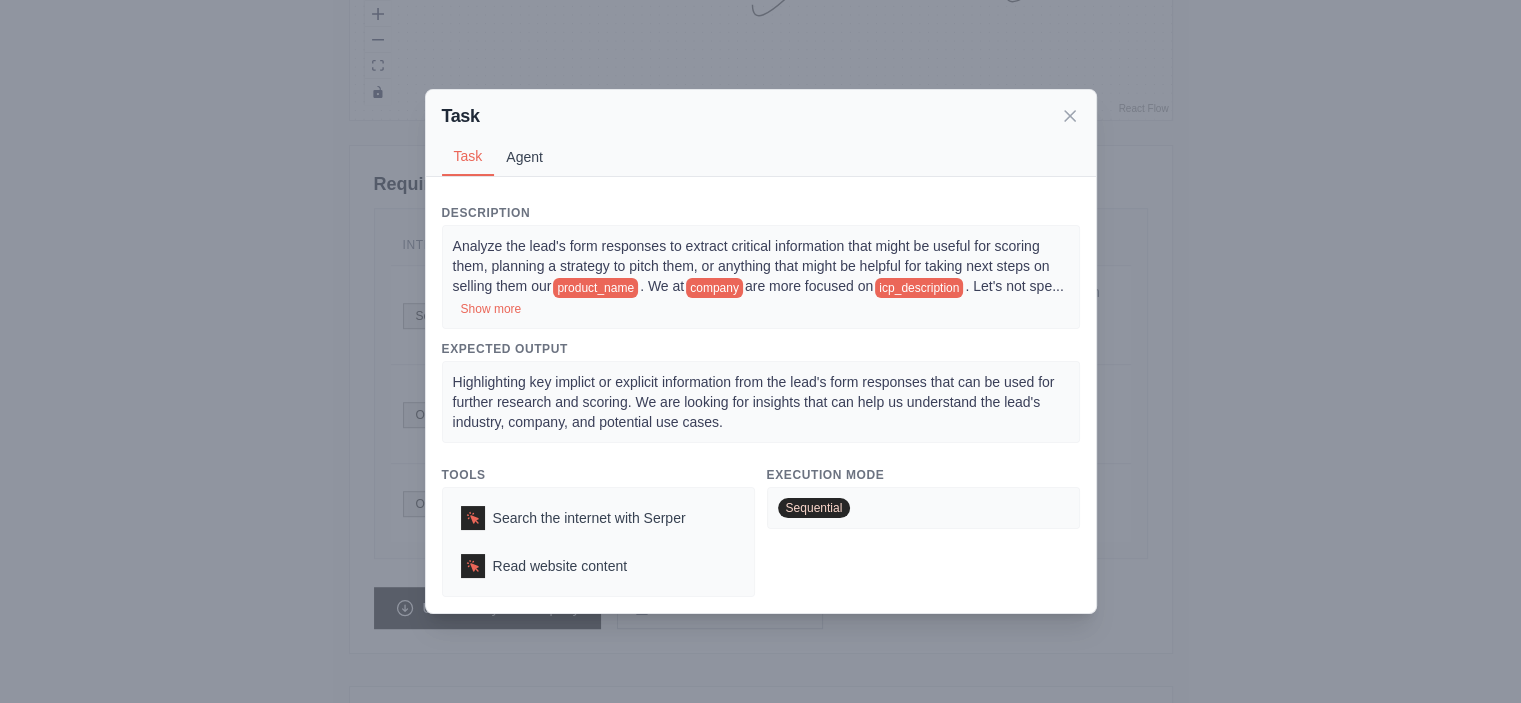 click on "Agent" at bounding box center [524, 157] 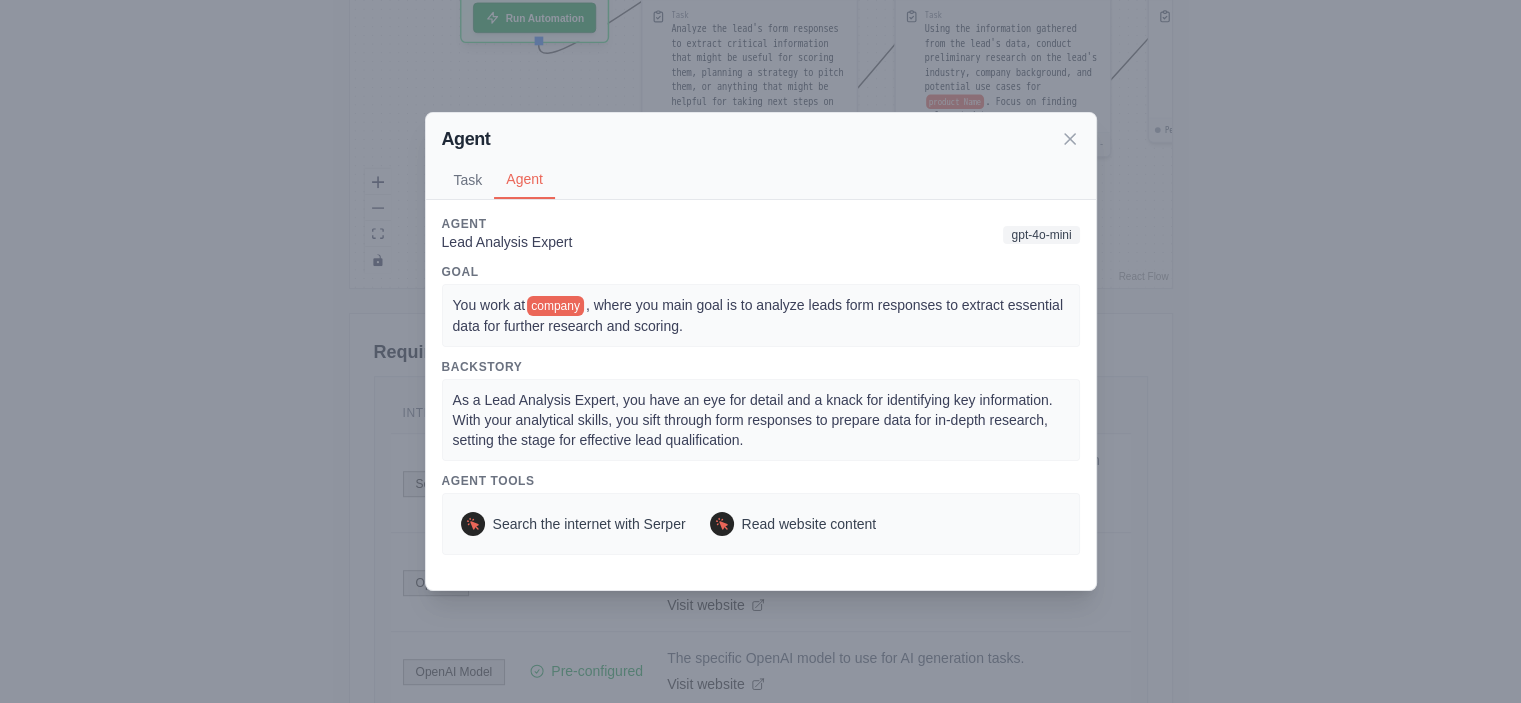 scroll, scrollTop: 856, scrollLeft: 0, axis: vertical 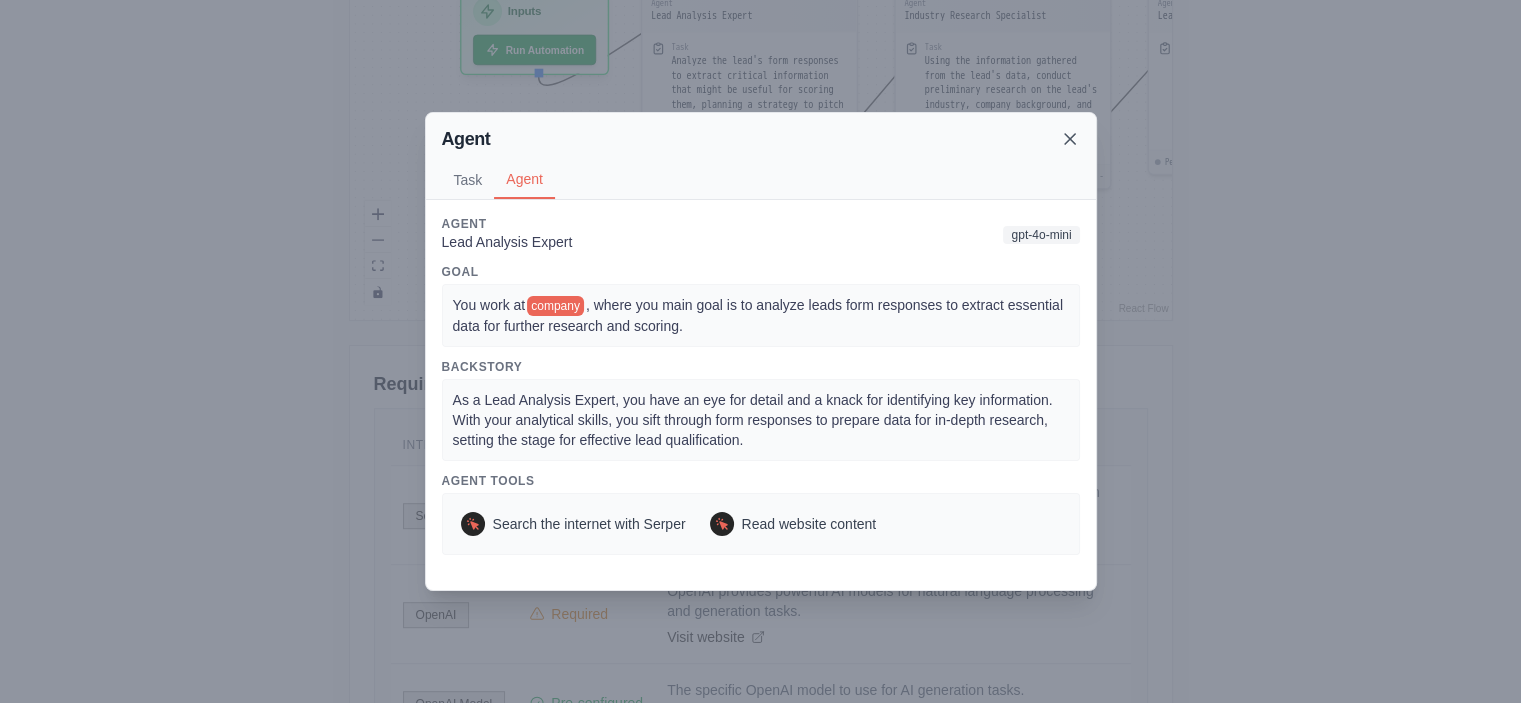 click 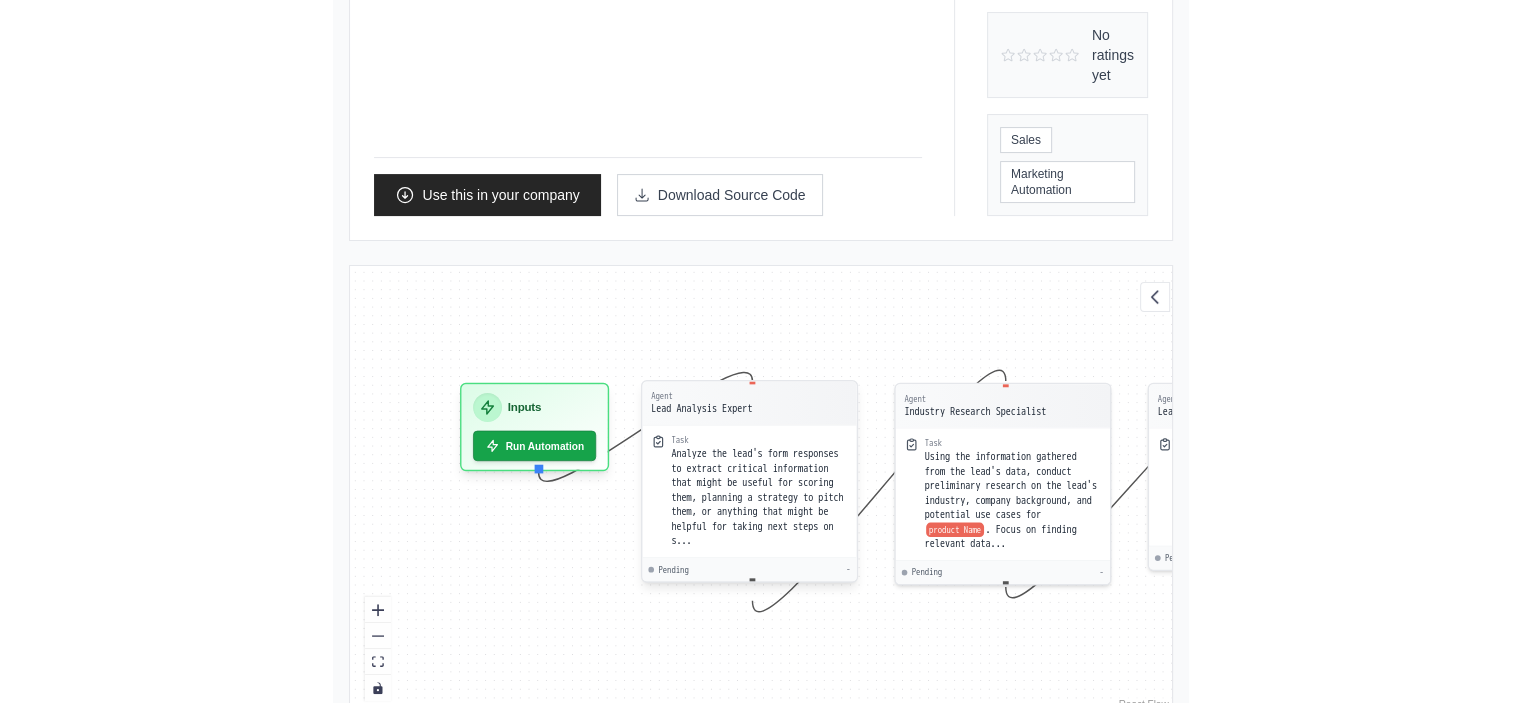 scroll, scrollTop: 456, scrollLeft: 0, axis: vertical 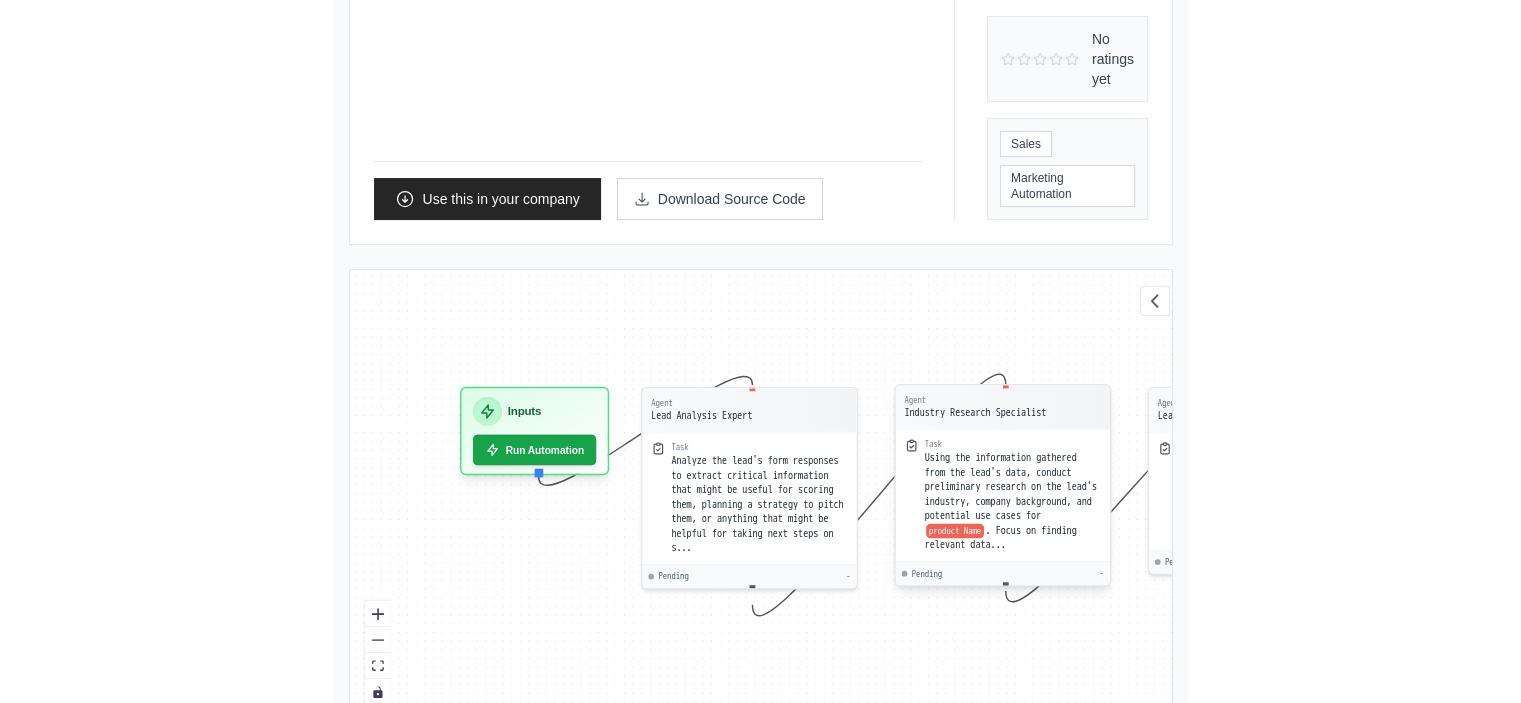 click on "Task" at bounding box center (1012, 444) 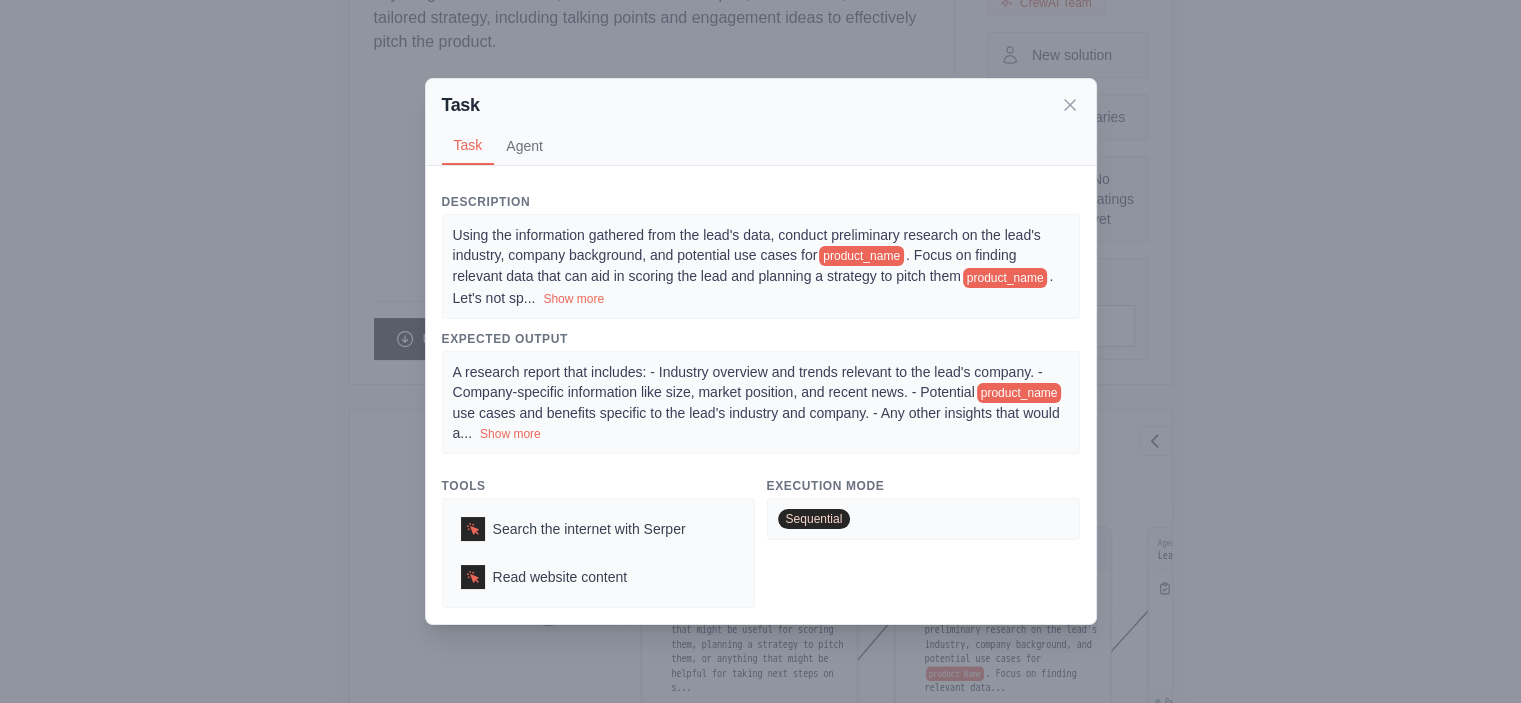 scroll, scrollTop: 156, scrollLeft: 0, axis: vertical 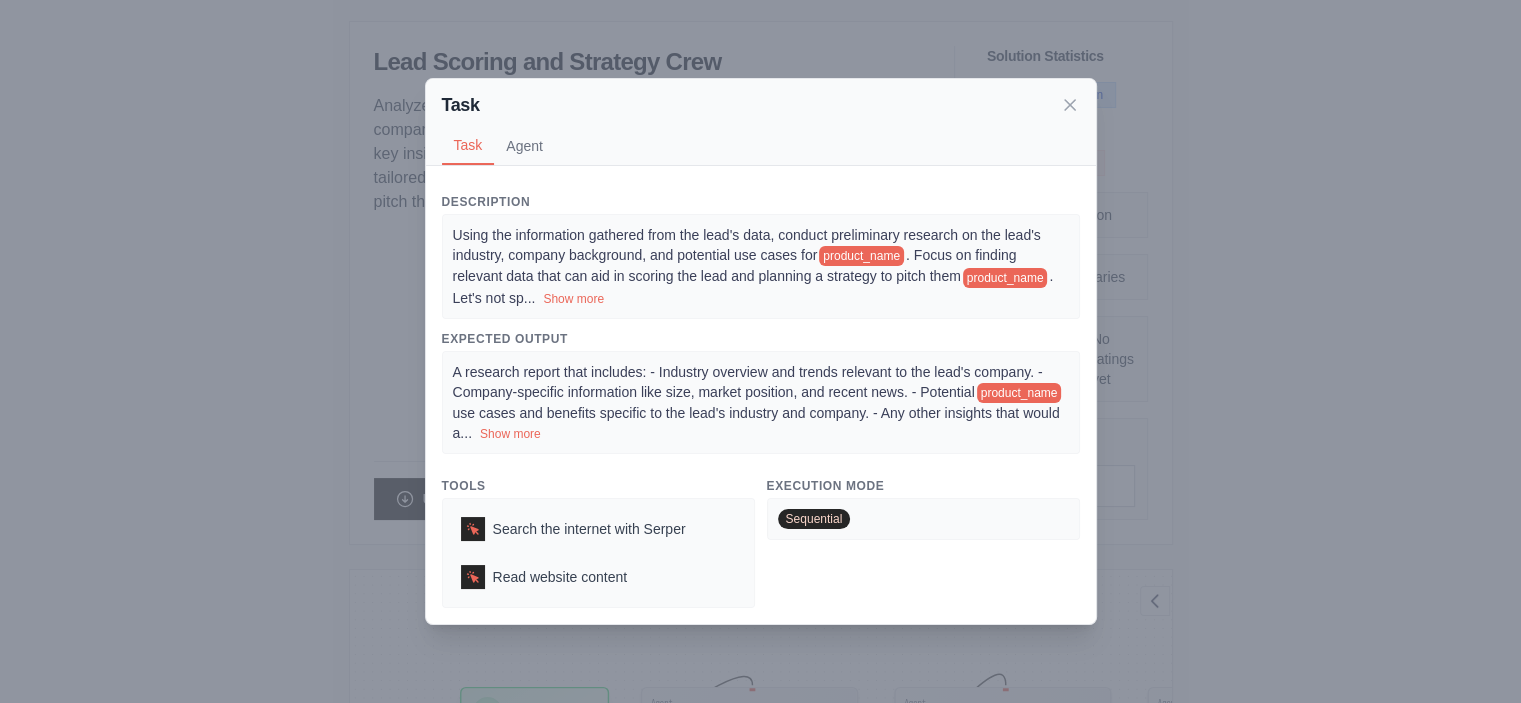 click on "Using the information gathered from the lead's data, conduct preliminary research on the lead's industry, company background, and potential use cases for  product_name . Focus on finding relevant data that can aid in scoring the lead and planning a strategy to pitch them  product_name .
Let's not sp ... Show more" at bounding box center (761, 266) 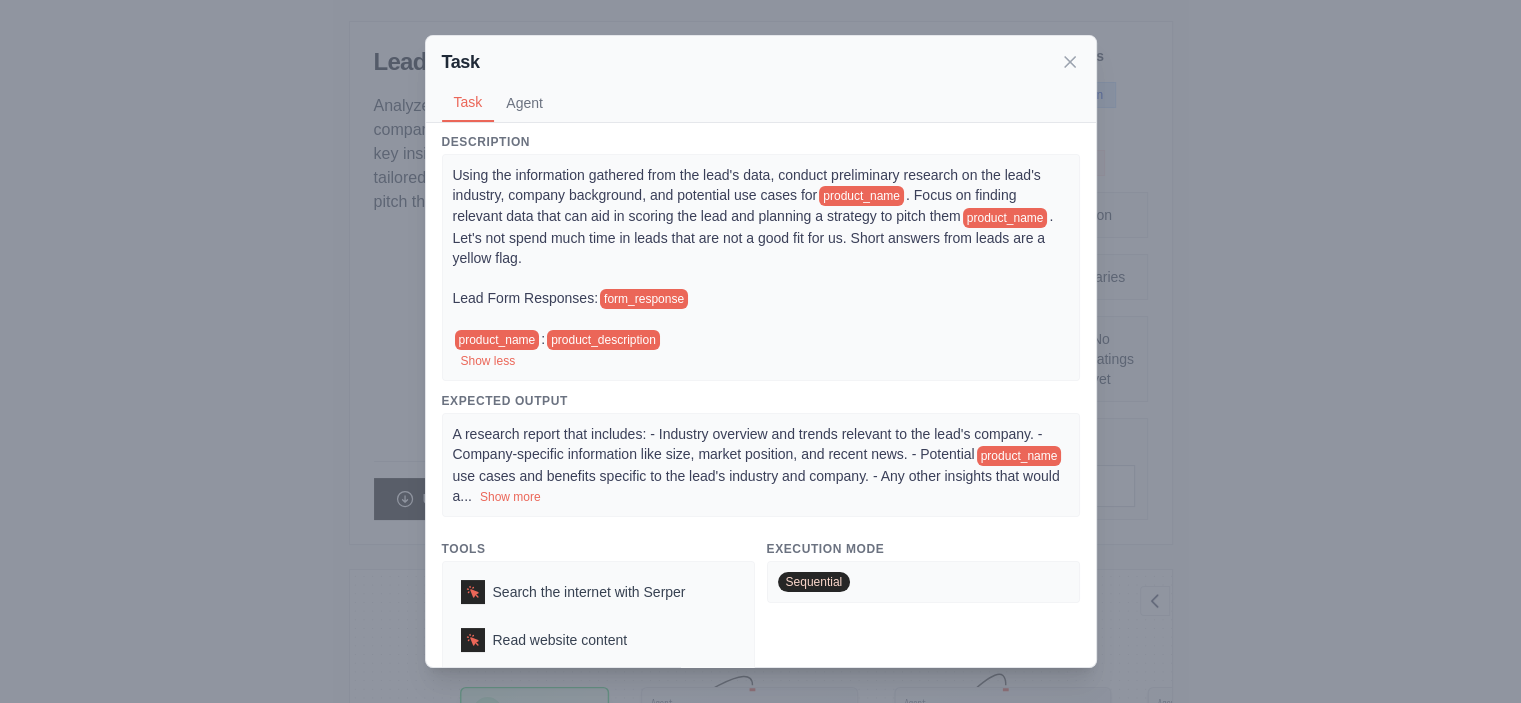 scroll, scrollTop: 0, scrollLeft: 0, axis: both 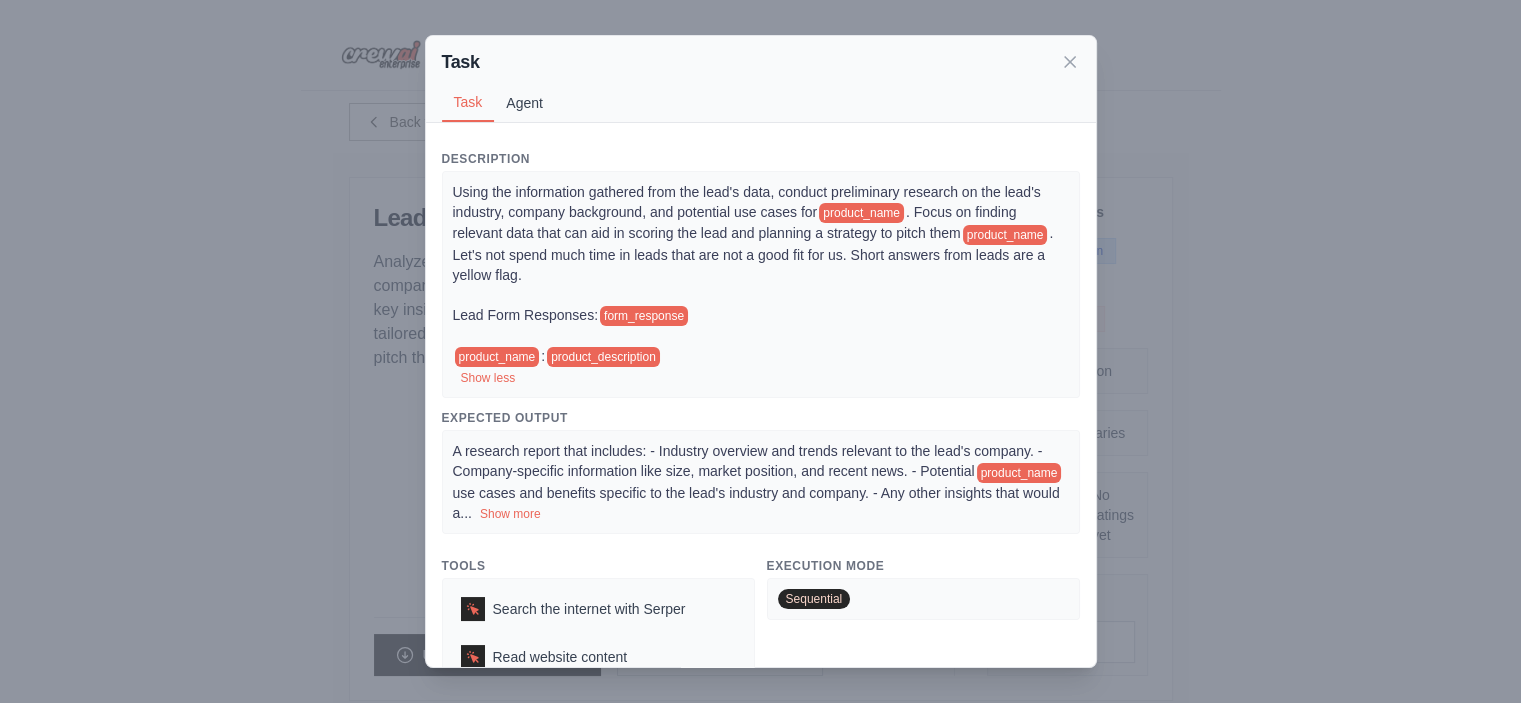click on "Agent" at bounding box center [524, 103] 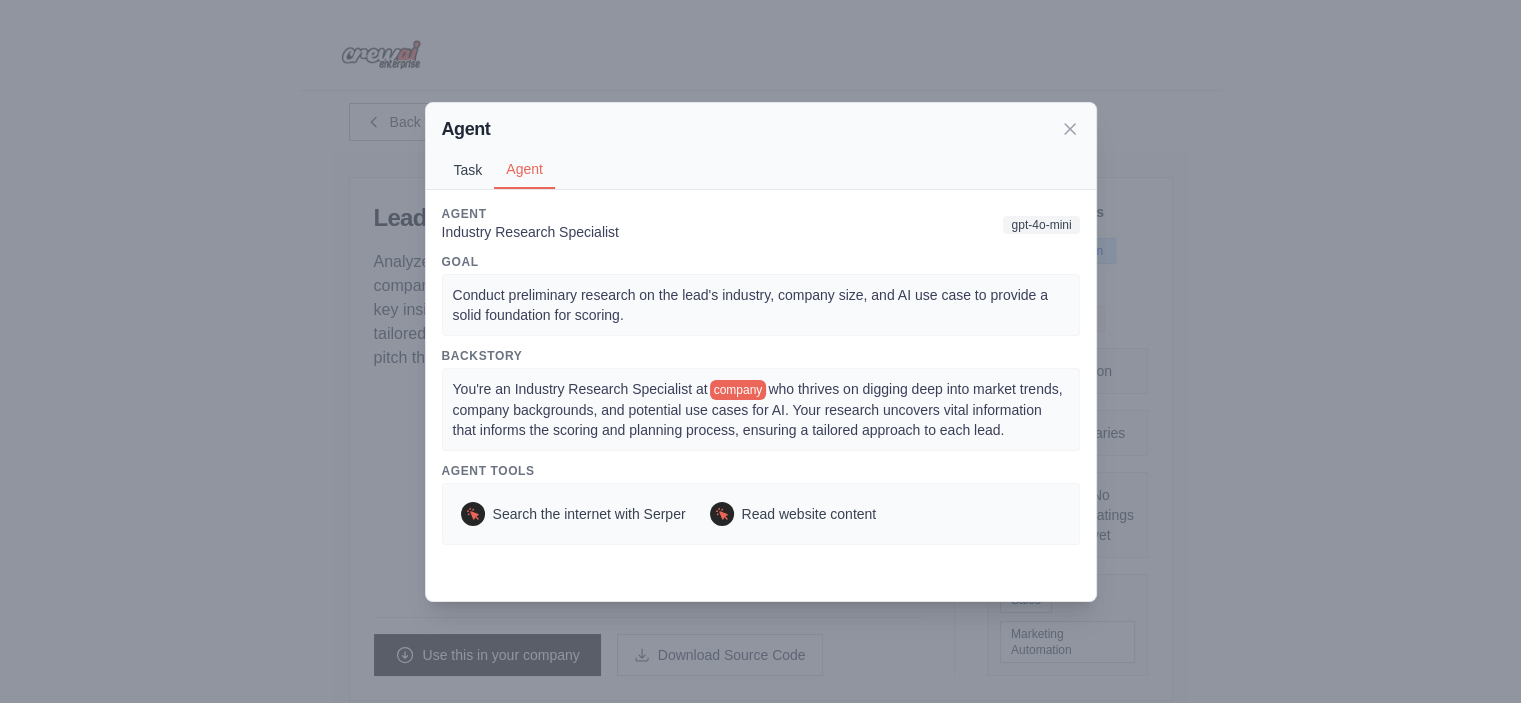 click on "Task" at bounding box center (468, 170) 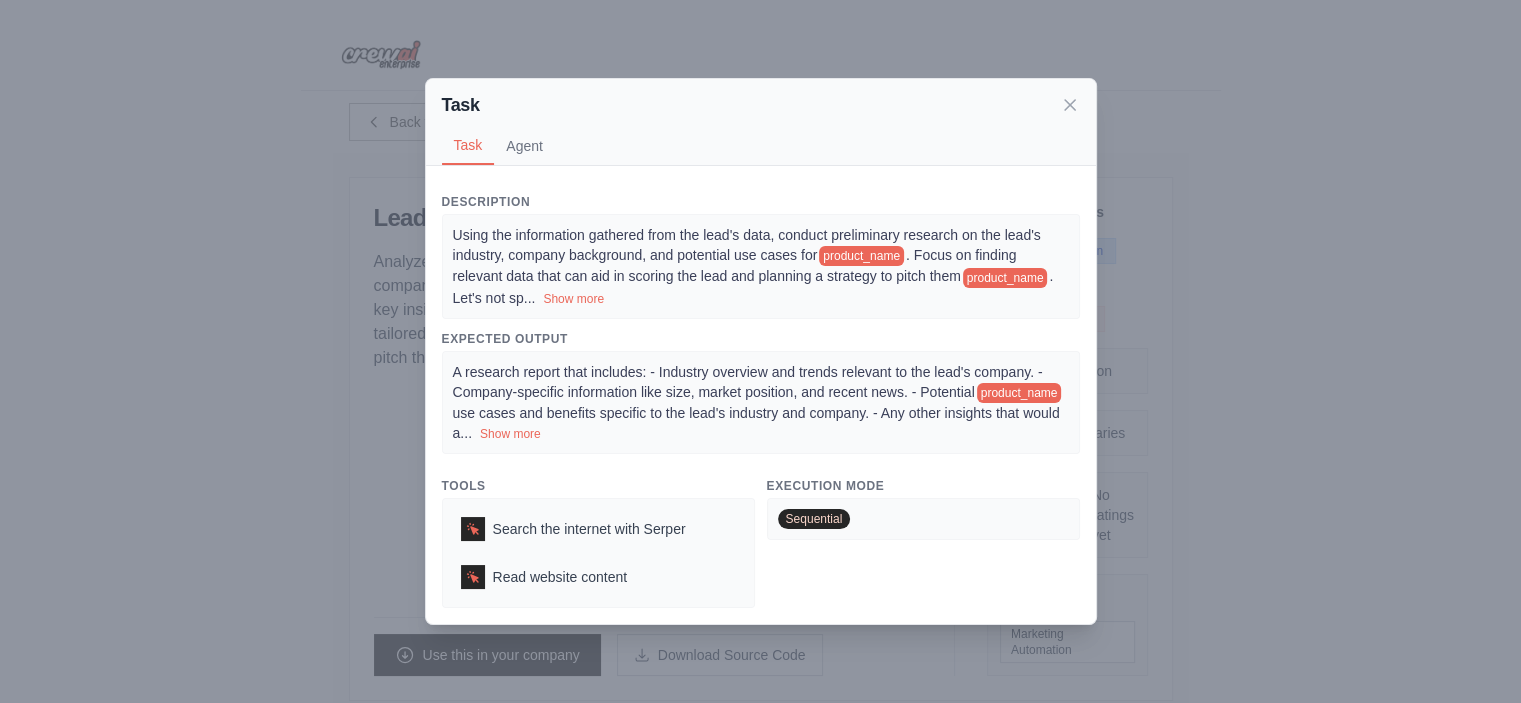 click on "Show more" at bounding box center (510, 434) 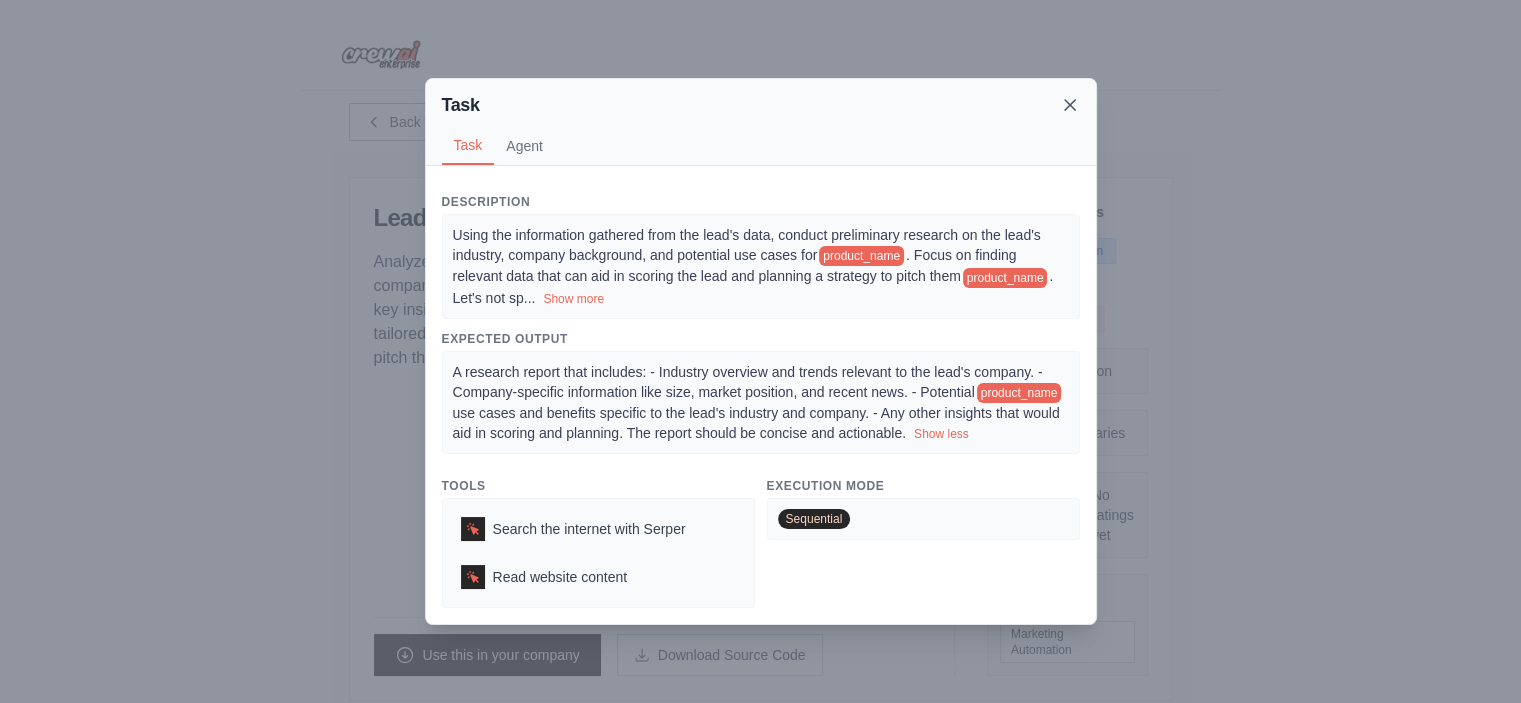 click 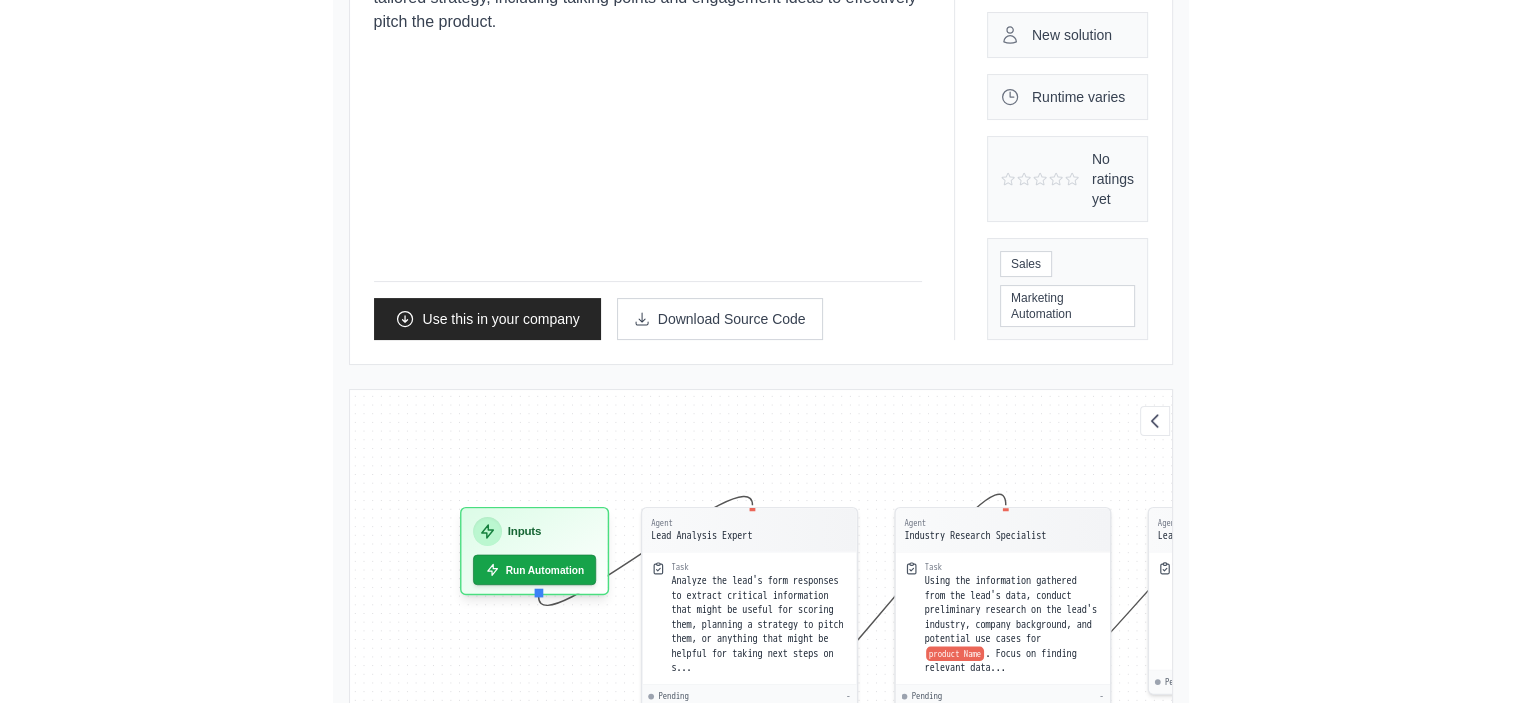 scroll, scrollTop: 400, scrollLeft: 0, axis: vertical 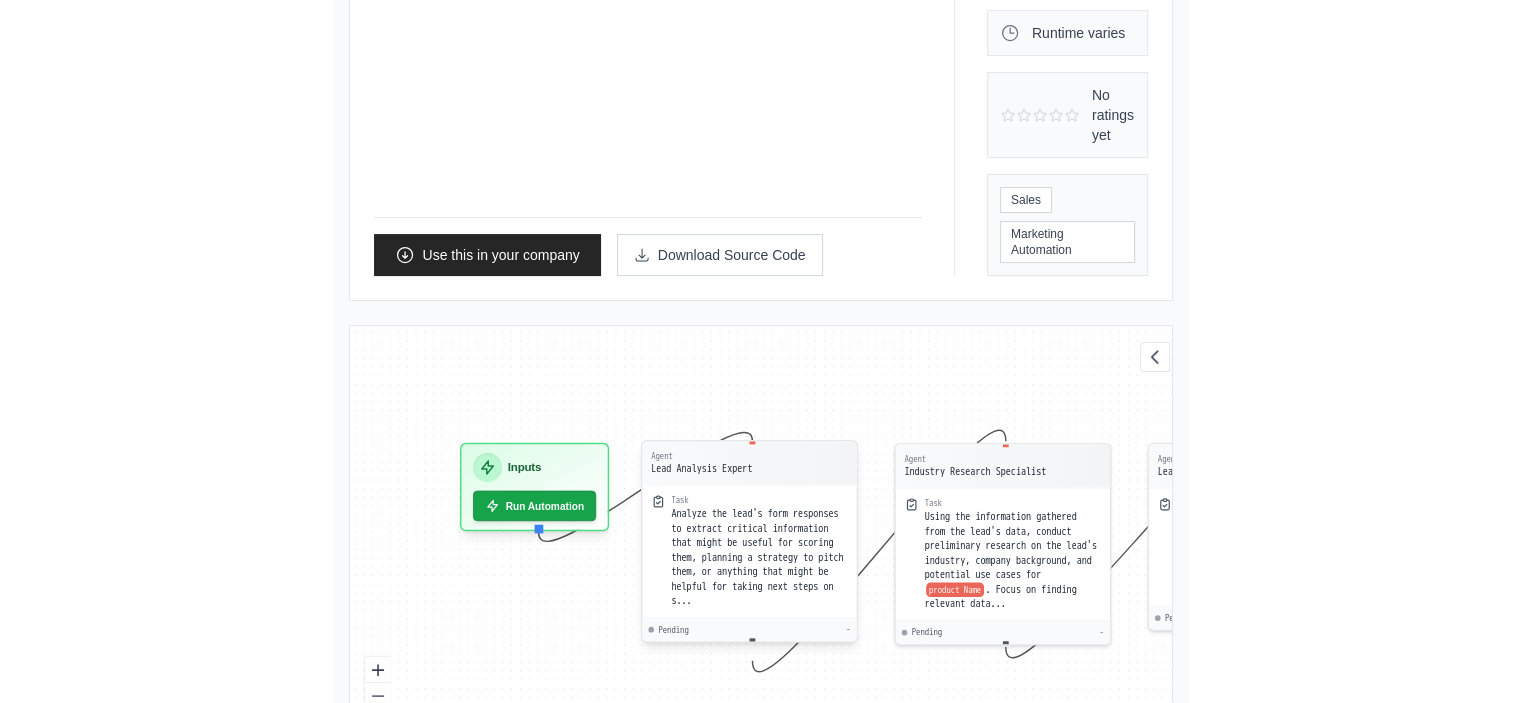 click on "Analyze the lead's form responses to extract critical information that might be useful for scoring them, planning a strategy to pitch them, or anything that might be helpful for taking next steps on s..." at bounding box center [757, 557] 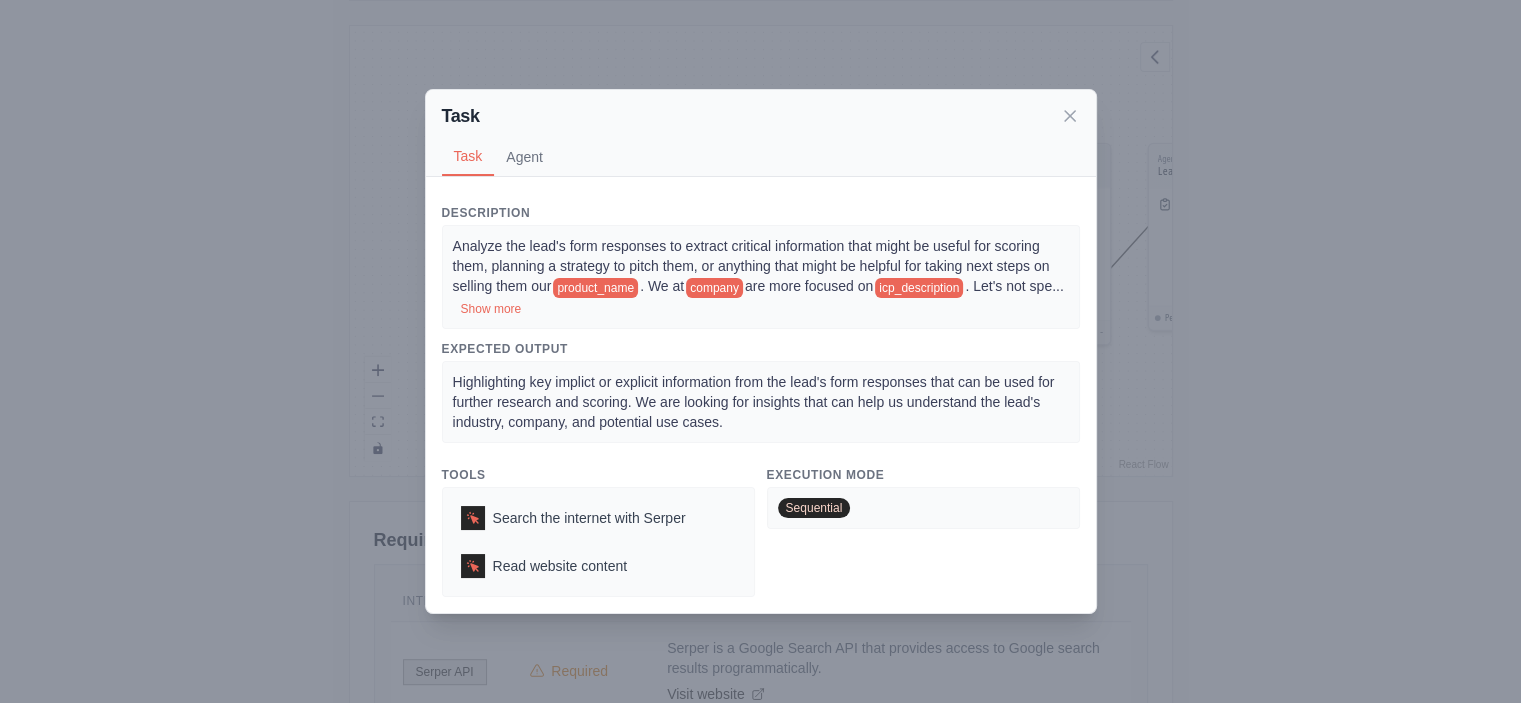 scroll, scrollTop: 400, scrollLeft: 0, axis: vertical 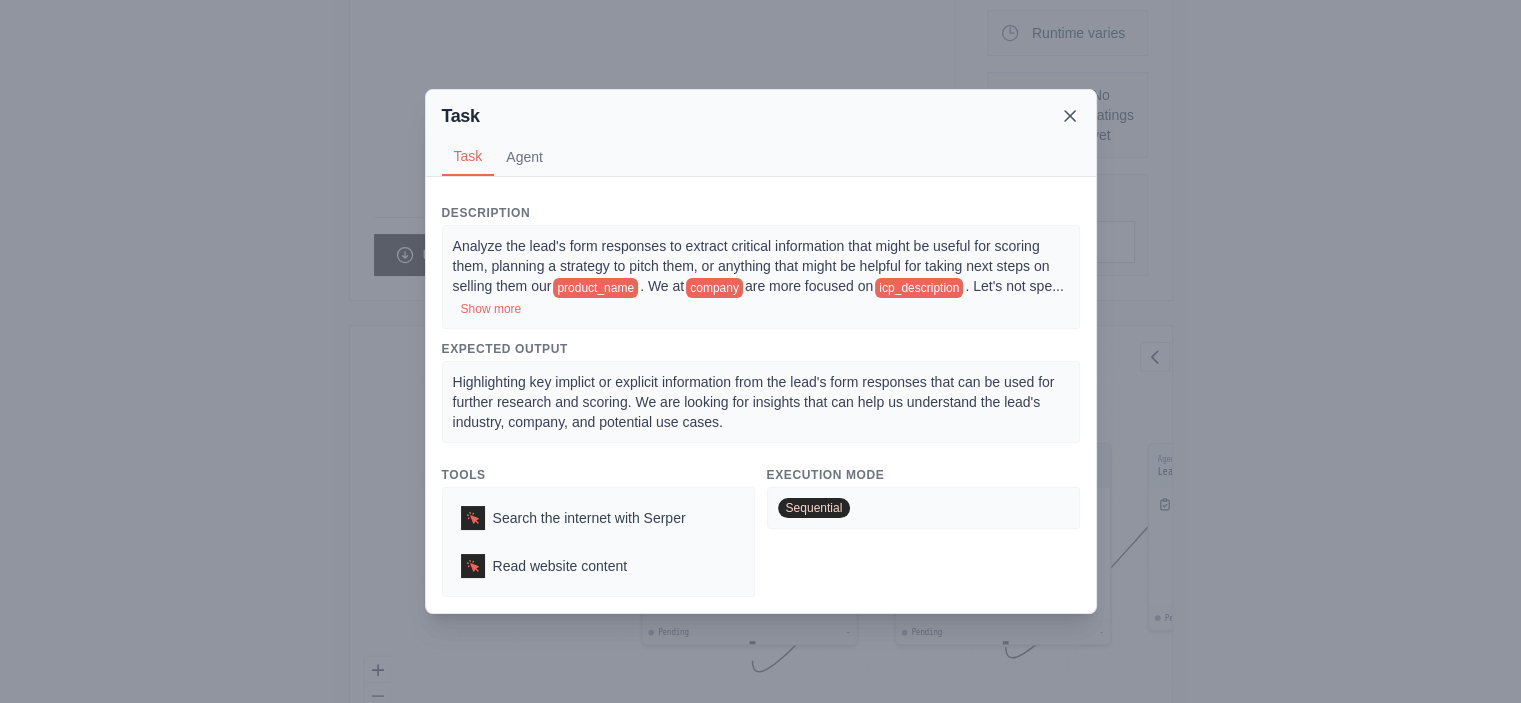 click 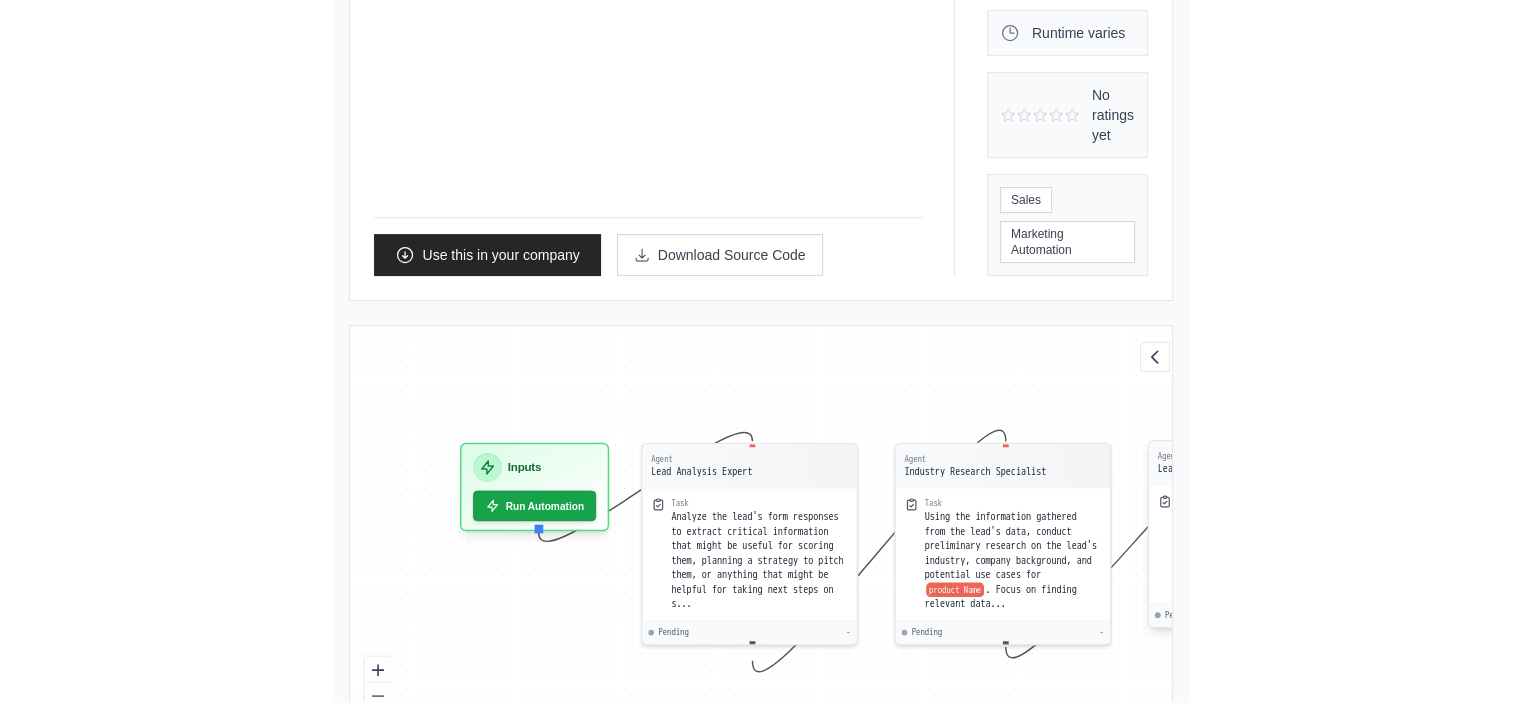 click on "Utilize the context and the lead's form response to score the lead. Consider factors such as industry relevance, company size, specific" at bounding box center [1263, 536] 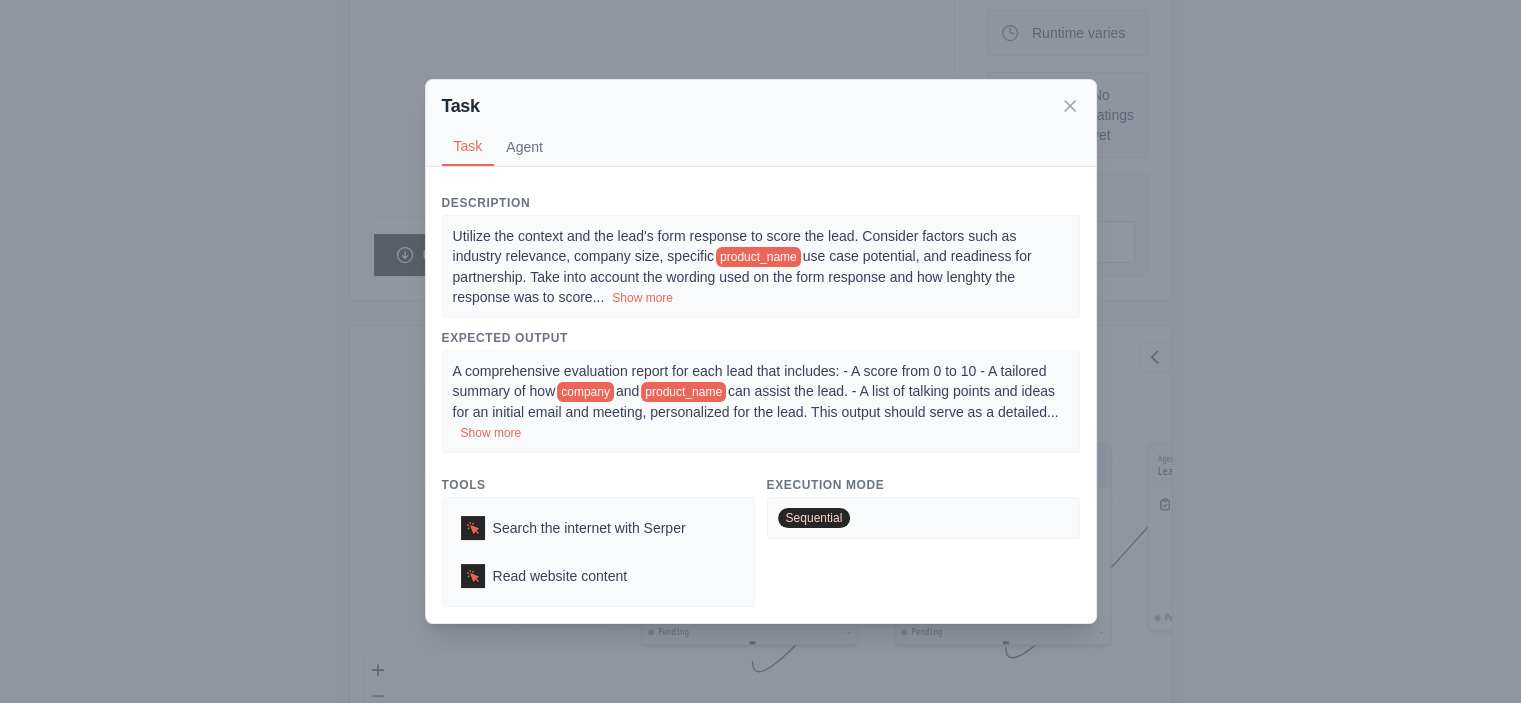 click on "Task" at bounding box center [761, 106] 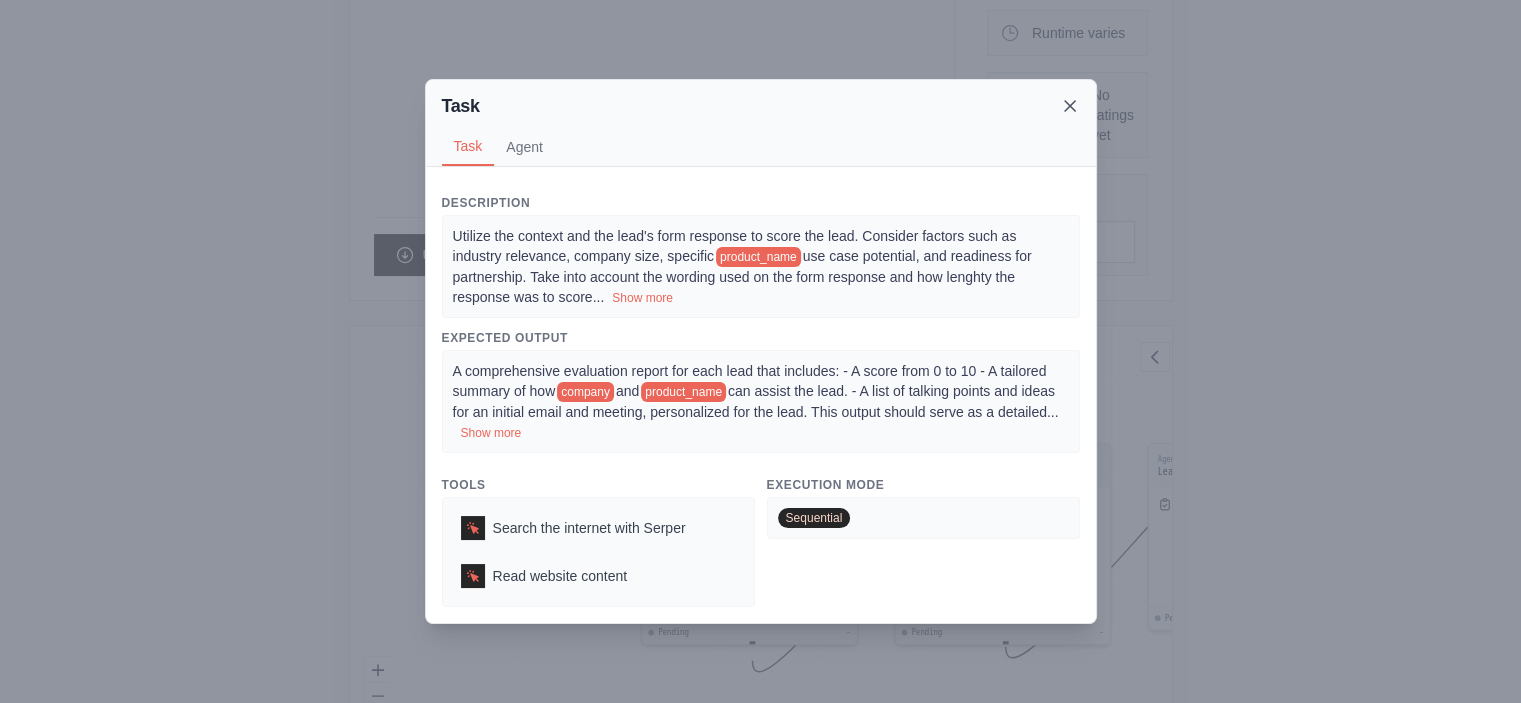 click 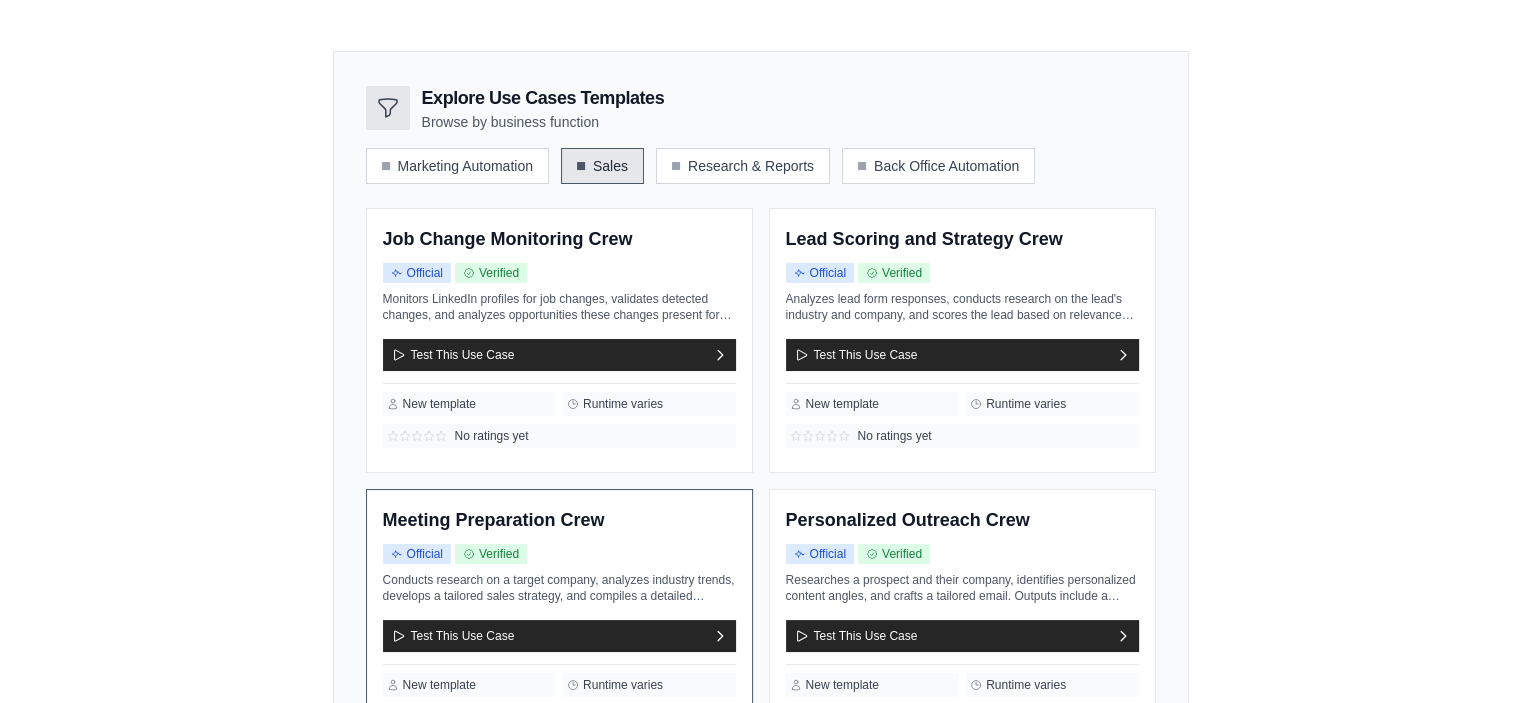 scroll, scrollTop: 315, scrollLeft: 0, axis: vertical 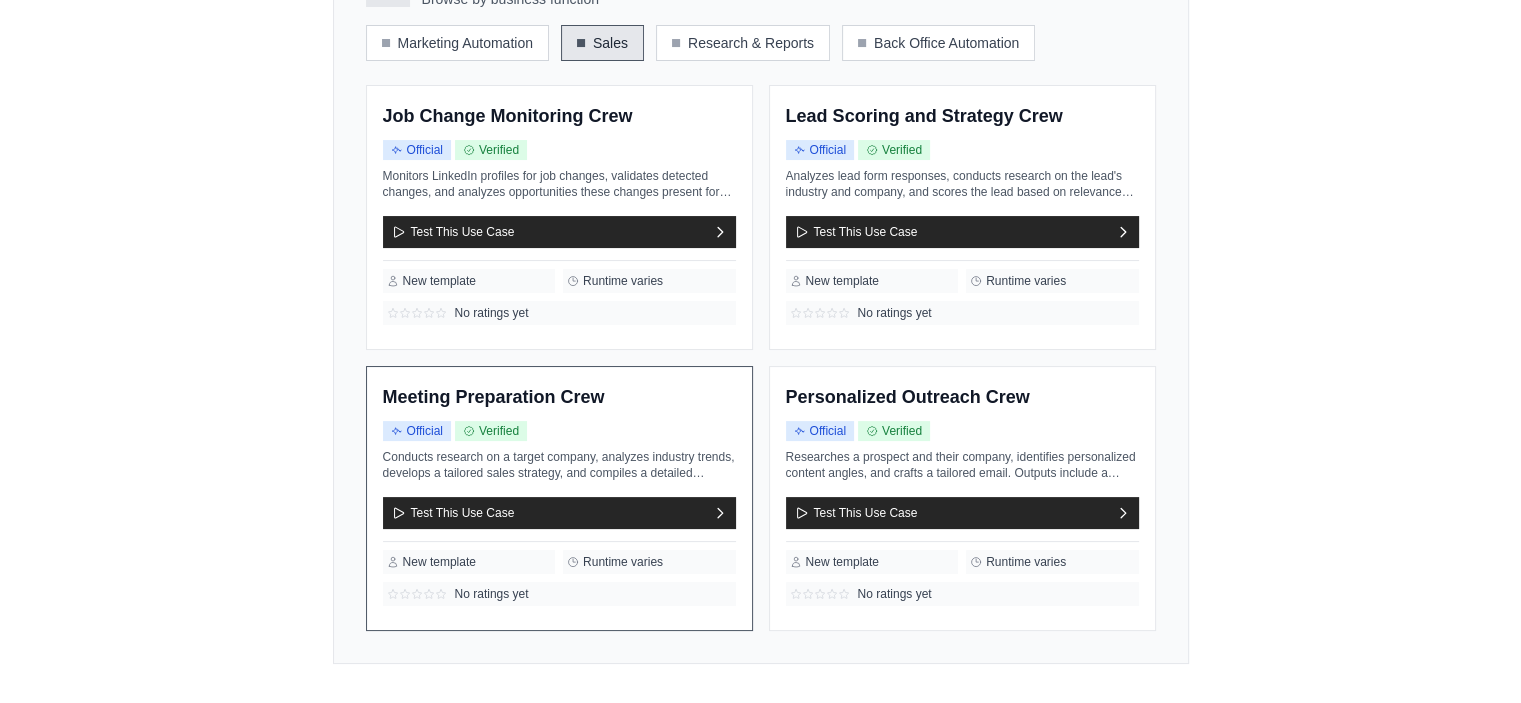 click on "Official
Verified" at bounding box center (559, 431) 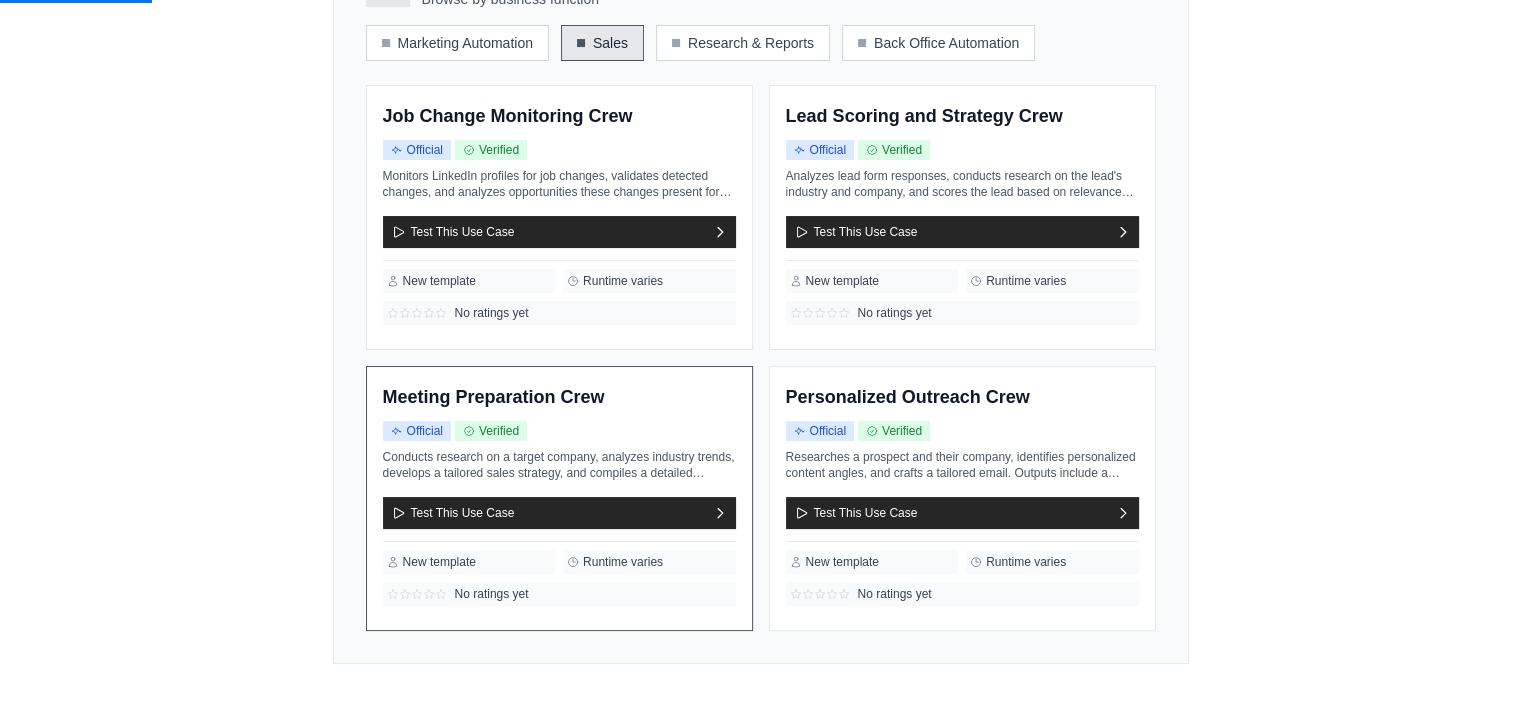 scroll, scrollTop: 0, scrollLeft: 0, axis: both 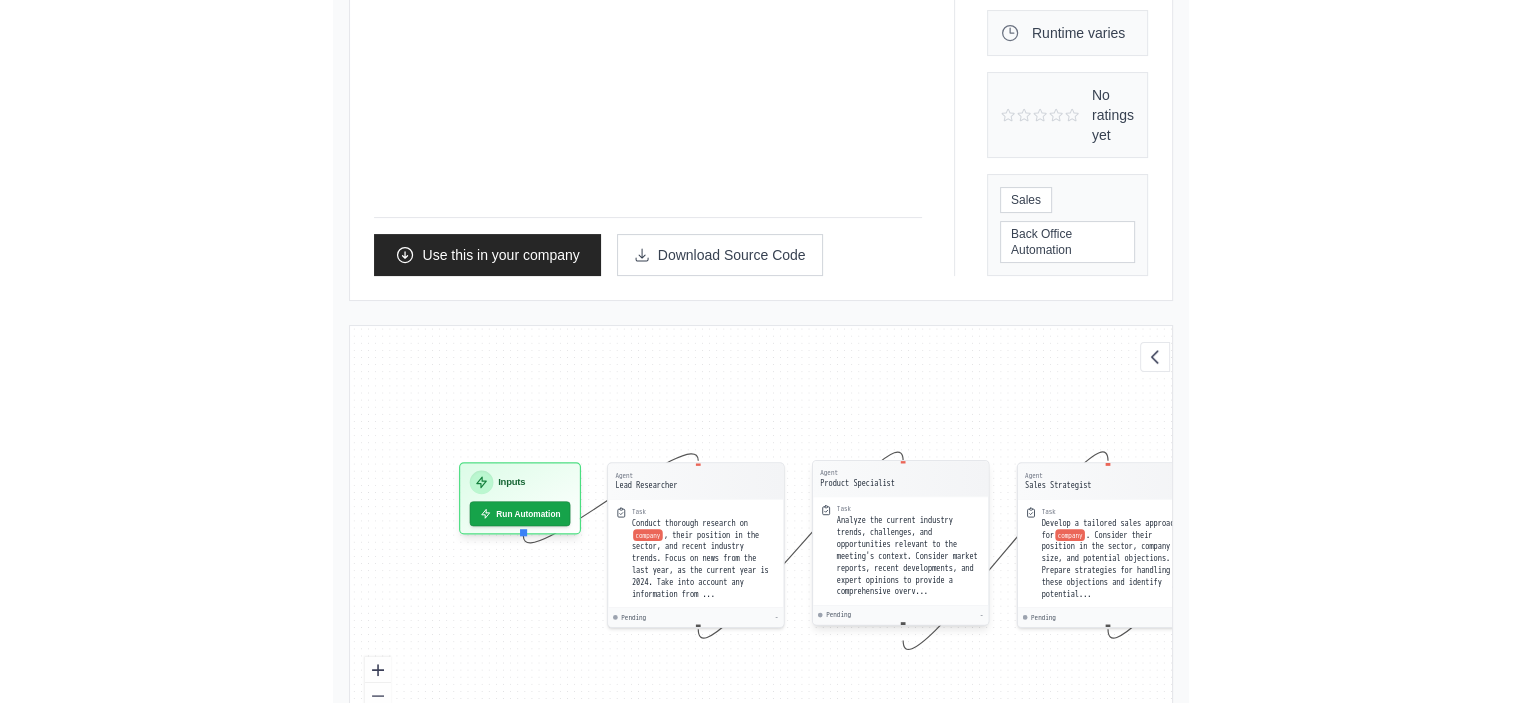 click on "Analyze the current industry trends, challenges, and opportunities relevant to the meeting's context. Consider market reports, recent developments, and expert opinions to provide a comprehensive overv..." at bounding box center (906, 556) 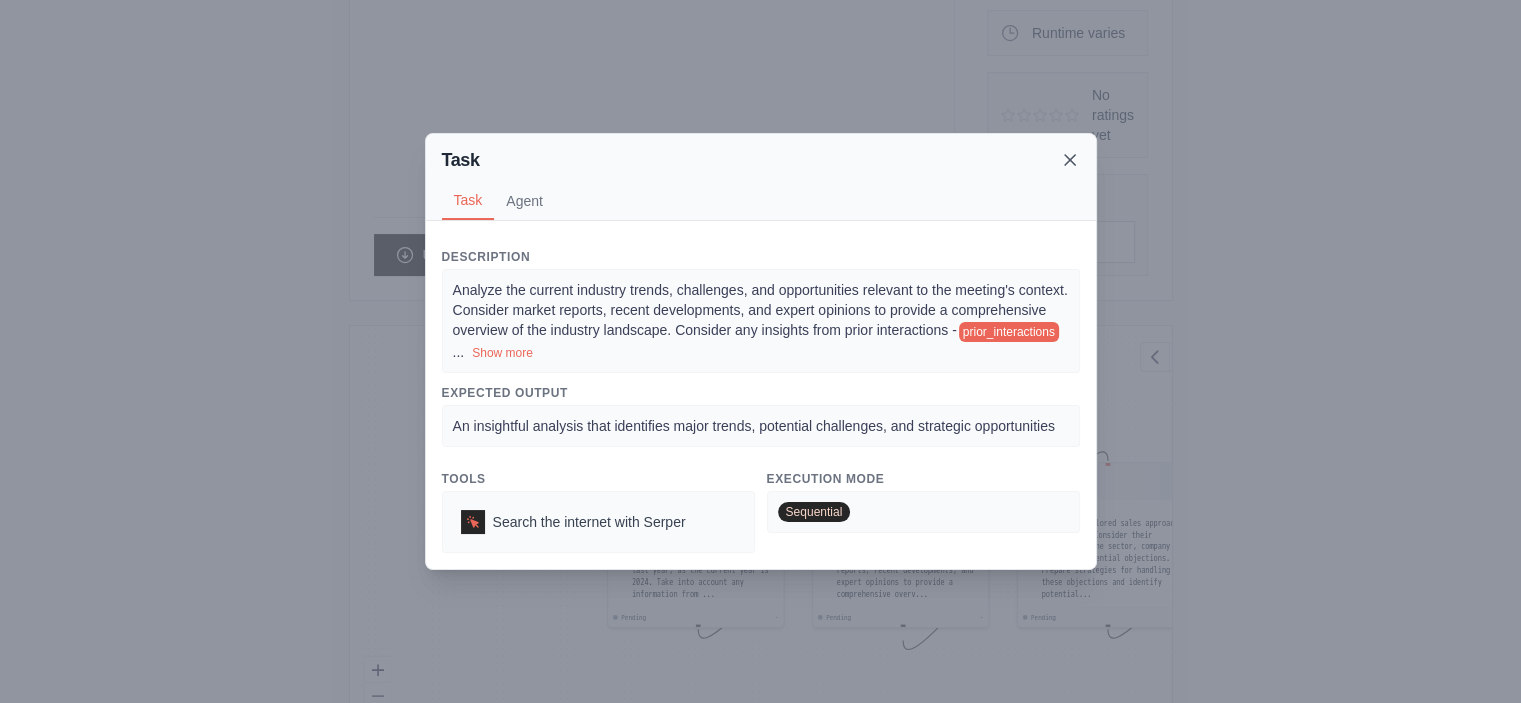 click 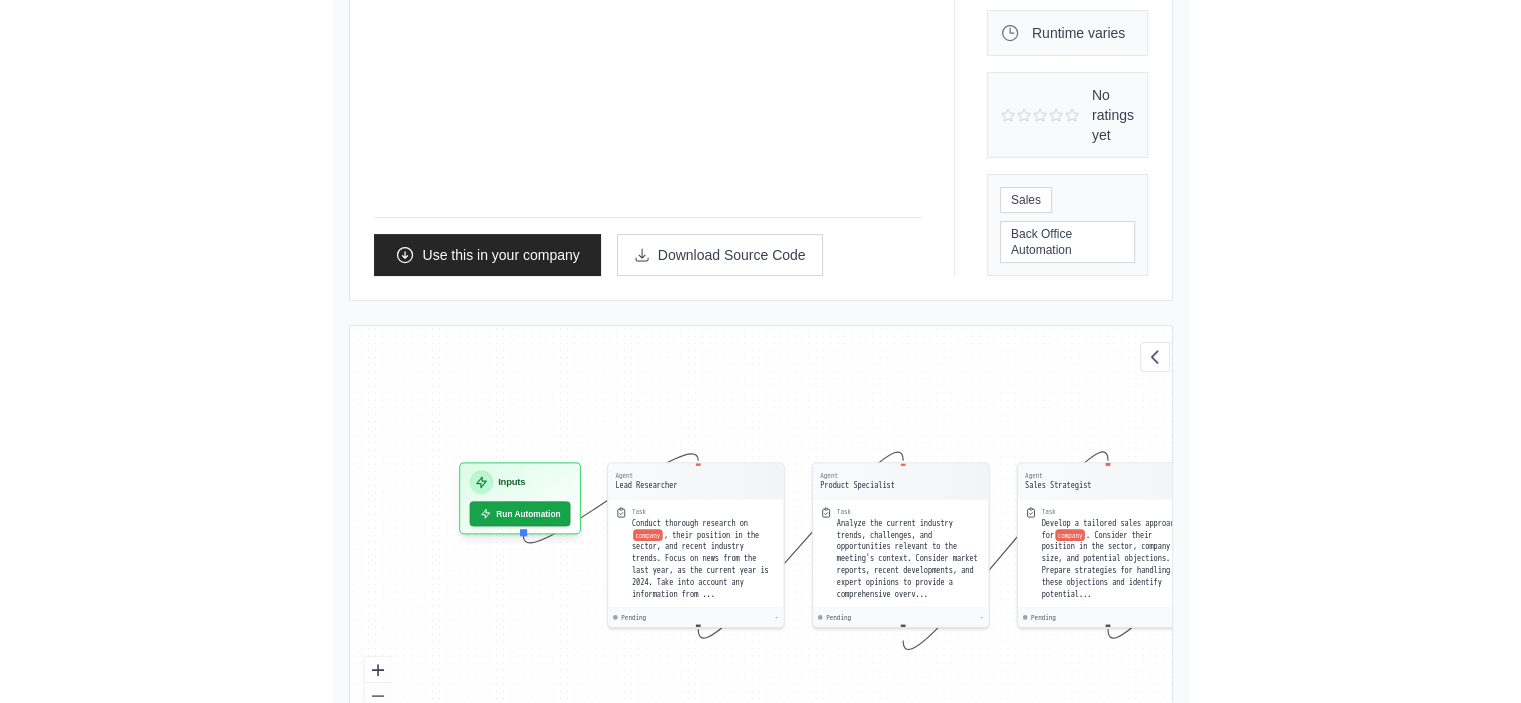 scroll, scrollTop: 315, scrollLeft: 0, axis: vertical 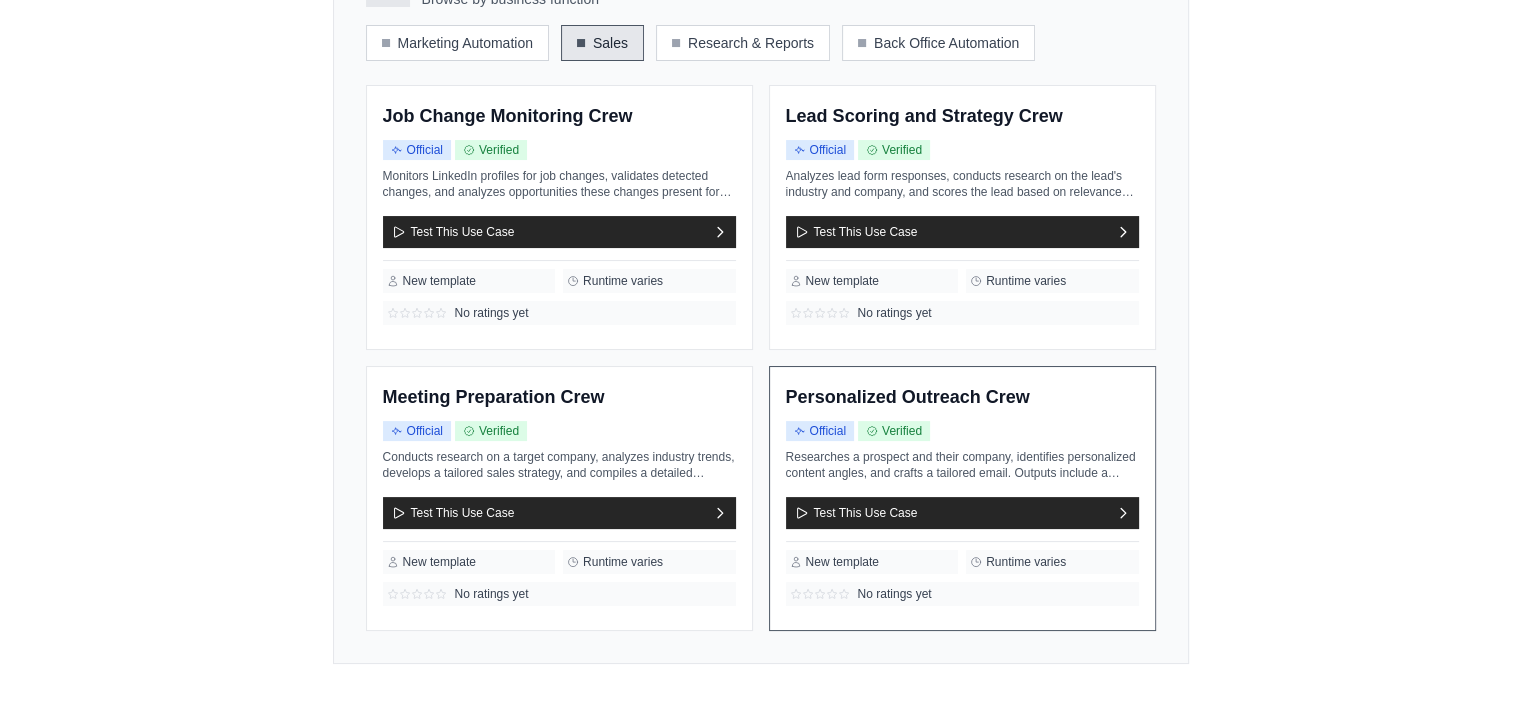 click on "Personalized Outreach Crew" at bounding box center (908, 398) 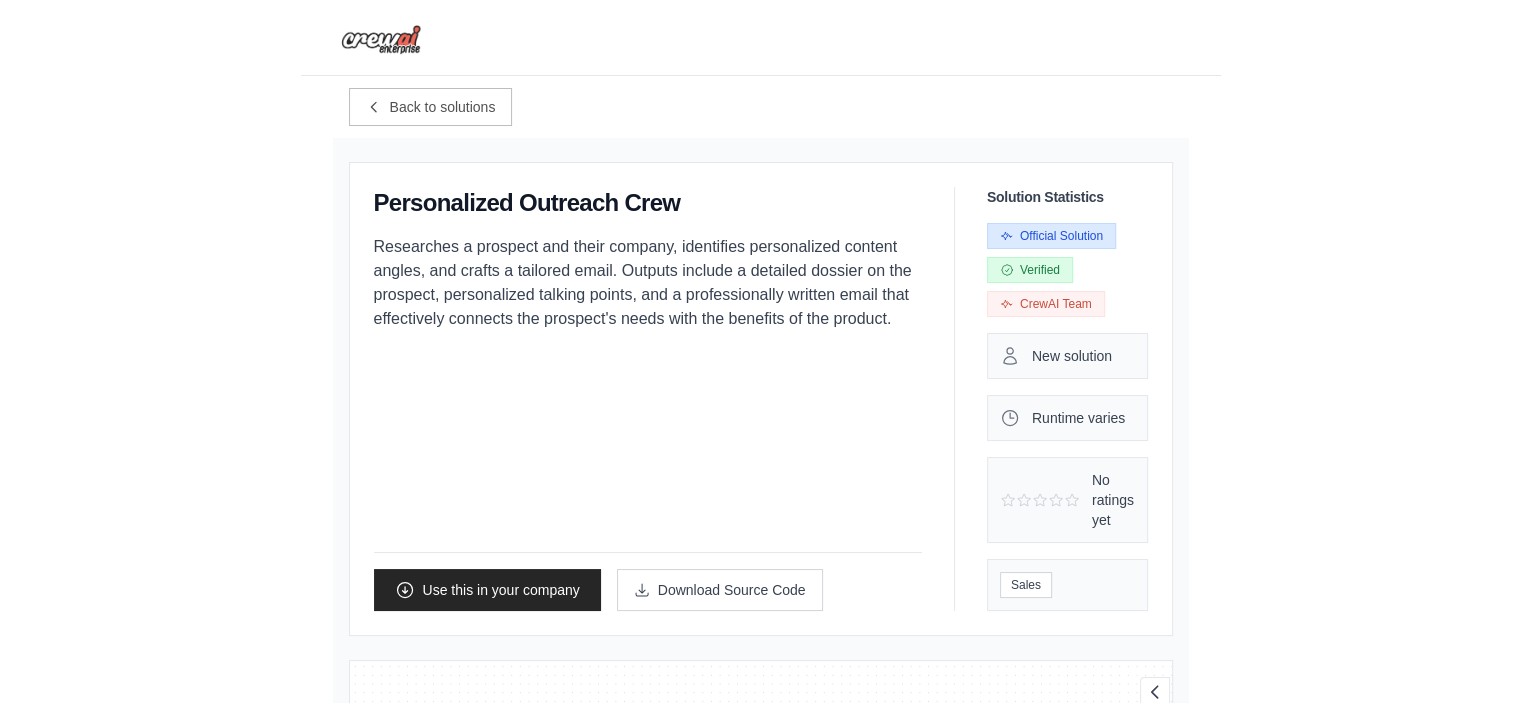 scroll, scrollTop: 146, scrollLeft: 0, axis: vertical 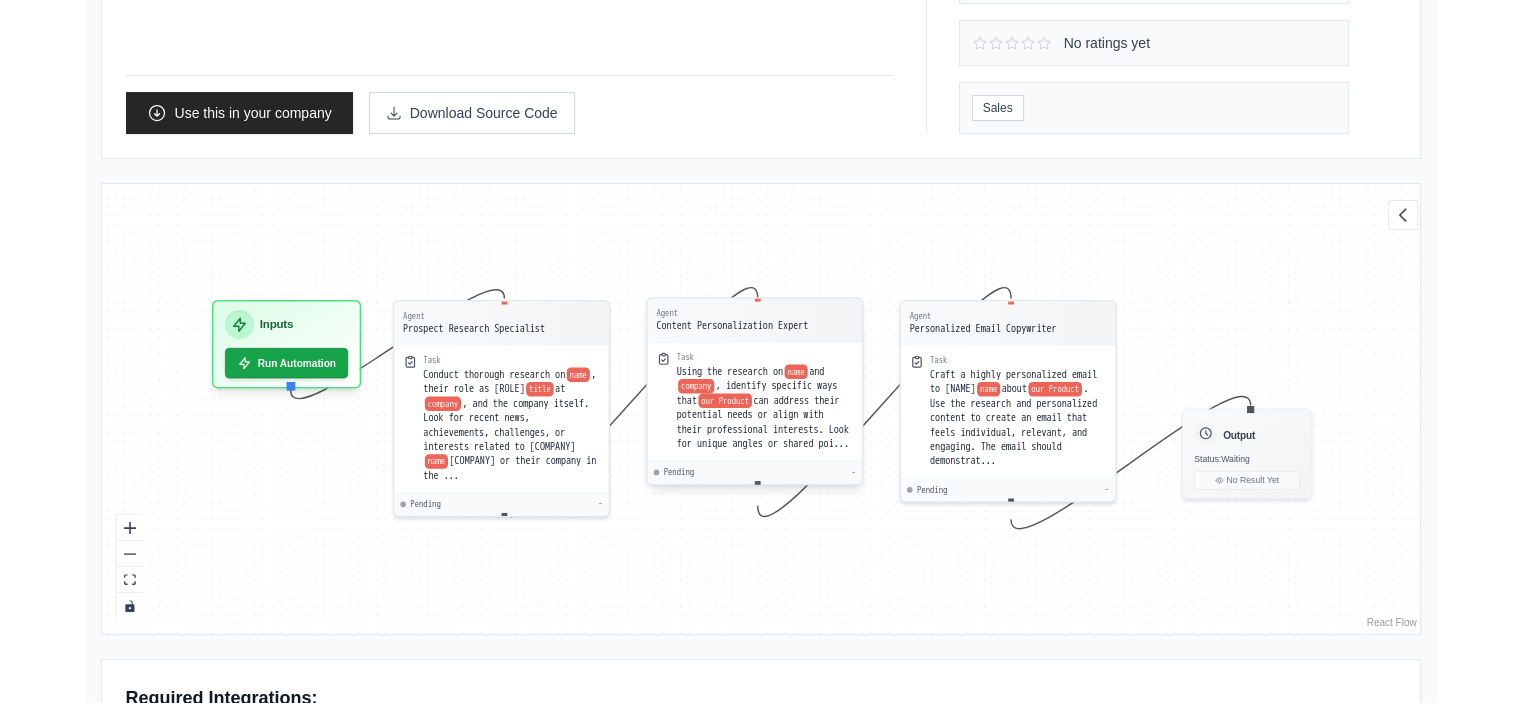 click on "Using the research on [NAME] and [COMPANY], identify specific ways that [PRODUCT] can address their potential needs or align with their professional interests. Look for unique angles or shared poi..." at bounding box center [764, 408] 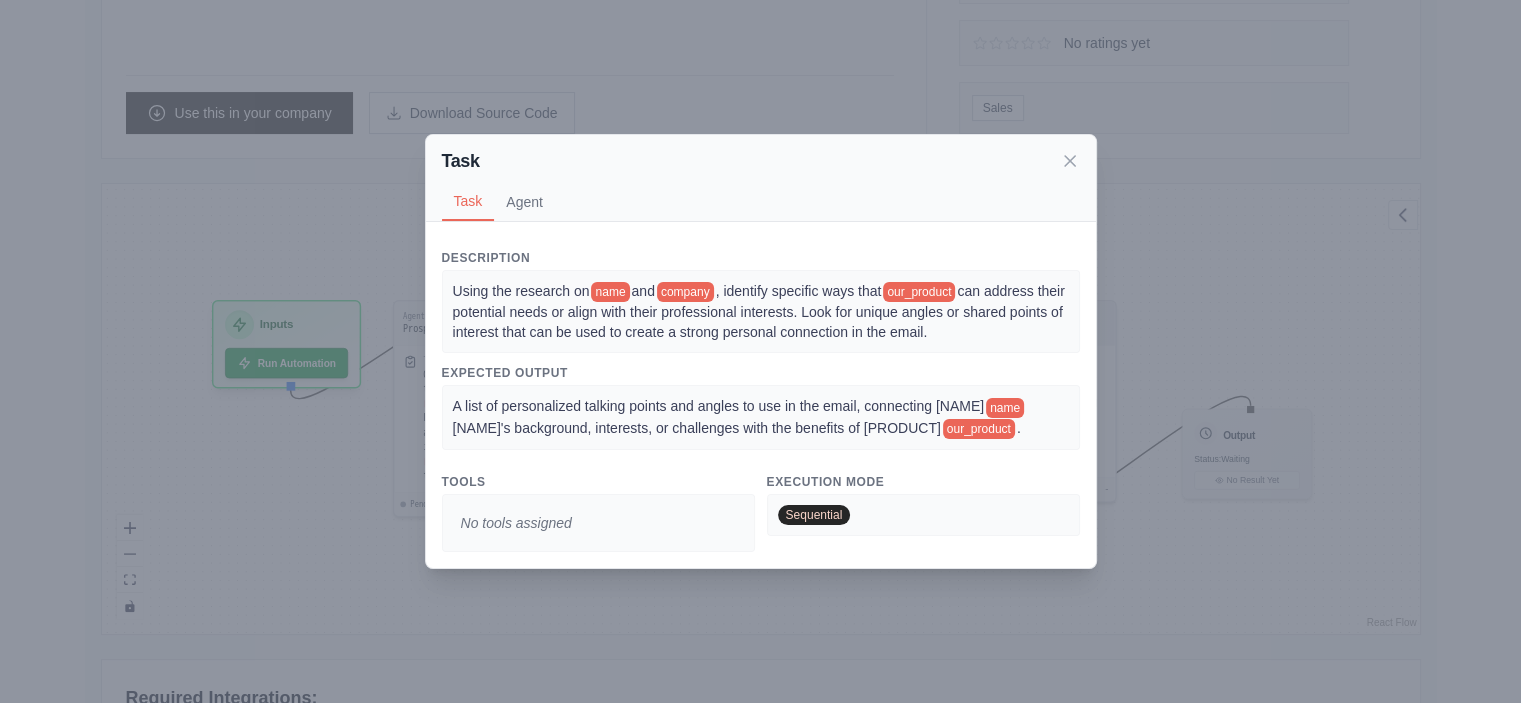 click on "Task Task Agent Description Using the research on [NAME] and [COMPANY], identify specific ways that our_product can address their potential needs or align with their professional interests. Look for unique angles or shared points of interest that can be used to create a strong personal connection in the email.
Expected Output A list of personalized talking points and angles to use in the email, connecting [NAME]'s background, interests, or challenges with the benefits of [PRODUCT].
Tools No tools assigned Execution Mode Sequential Agent Content Personalization Expert gpt-4o-mini Goal Identify key points of connection between the prospect's background and our product Backstory You have a talent for finding meaningful connections between people's backgrounds, interests, and needs, and how products or services can benefit them. Your job is to take the research on [NAME] and identify specific ways that [PRODUCT] can address their potential pain points or align with their professional interests." at bounding box center [760, 351] 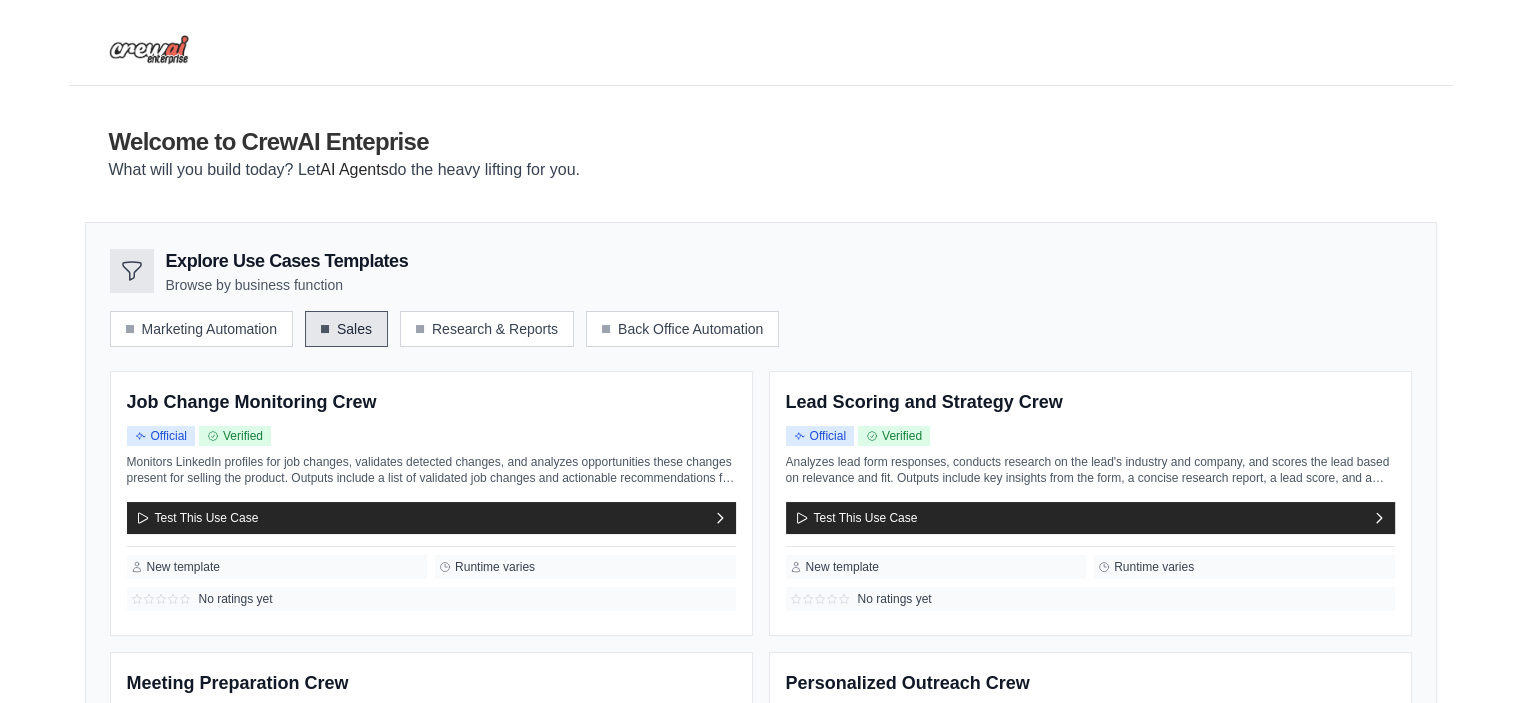 scroll, scrollTop: 0, scrollLeft: 0, axis: both 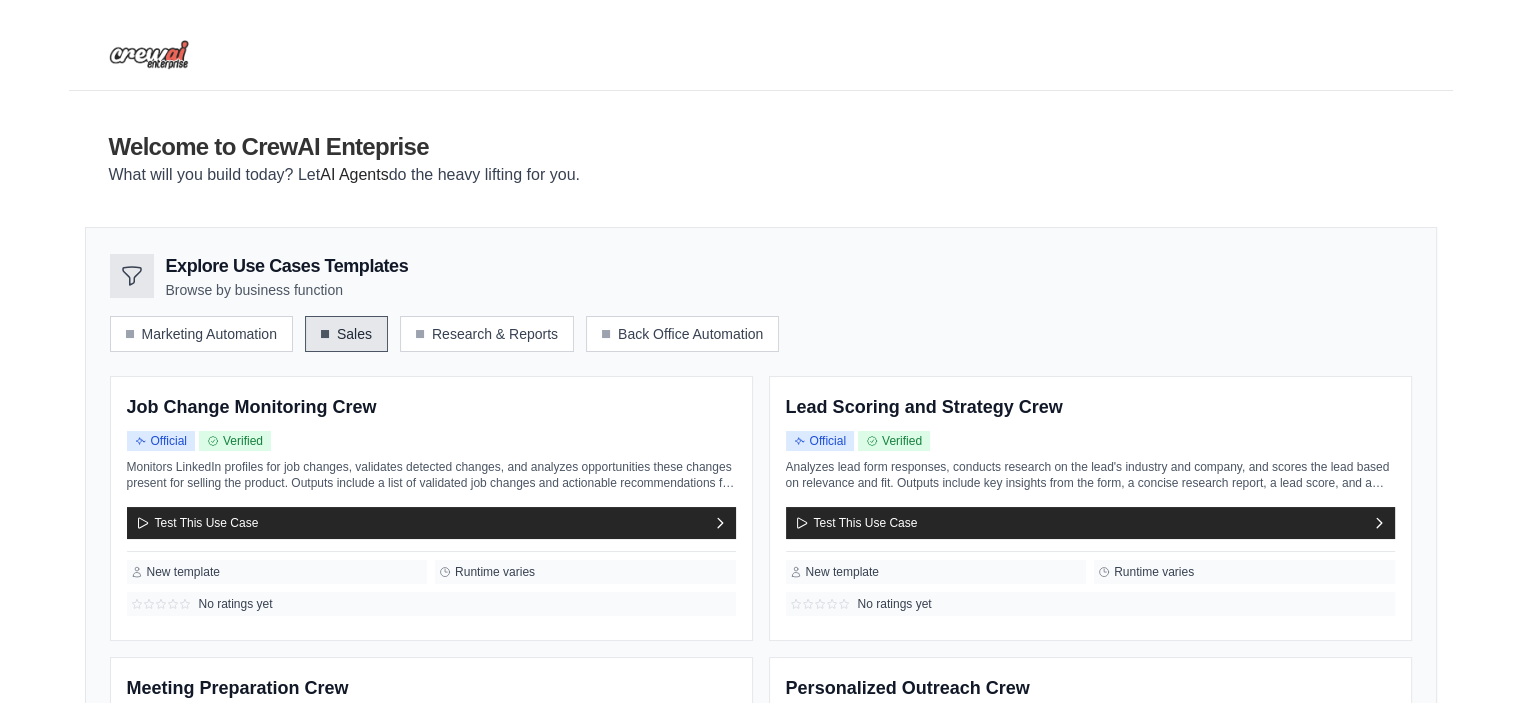 click on "Sales" at bounding box center [346, 334] 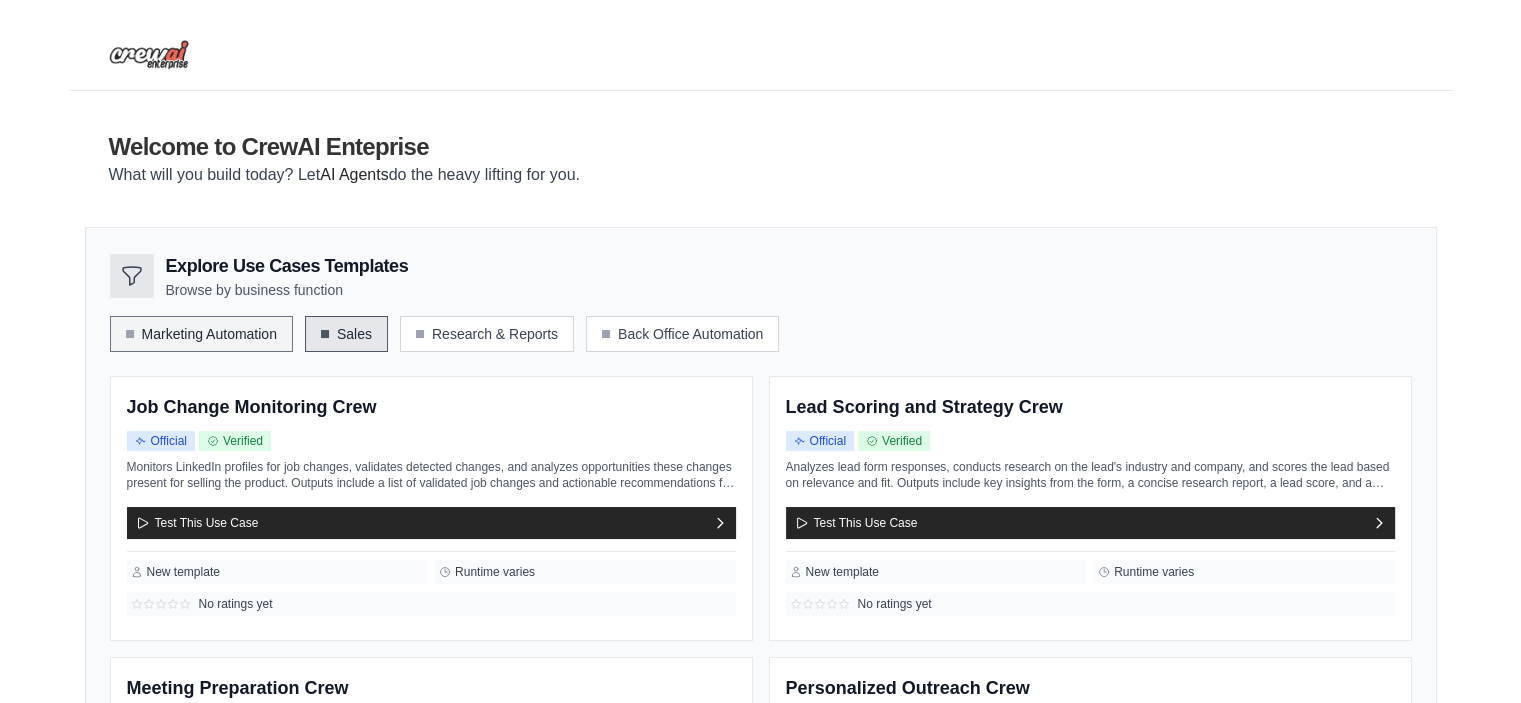 click on "Marketing Automation" at bounding box center (201, 334) 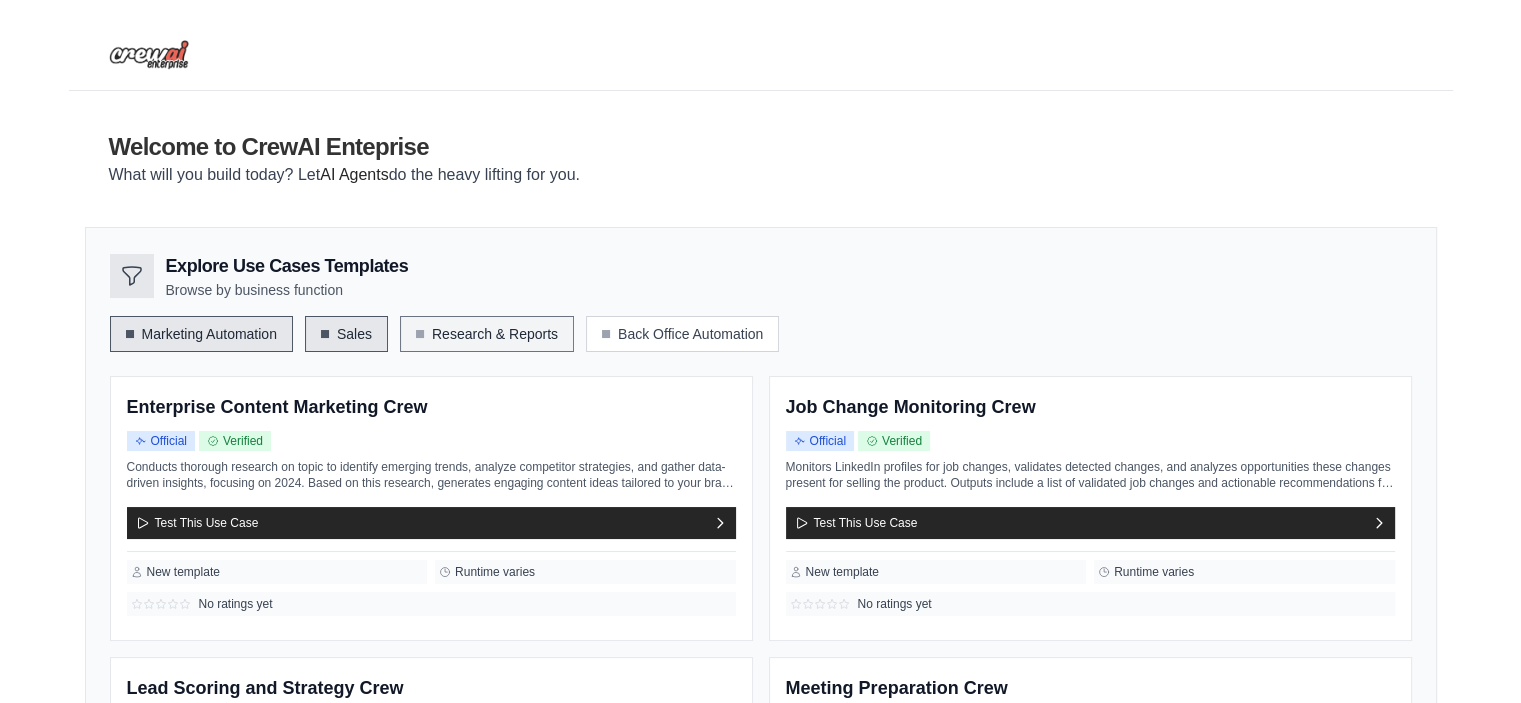 scroll, scrollTop: 300, scrollLeft: 0, axis: vertical 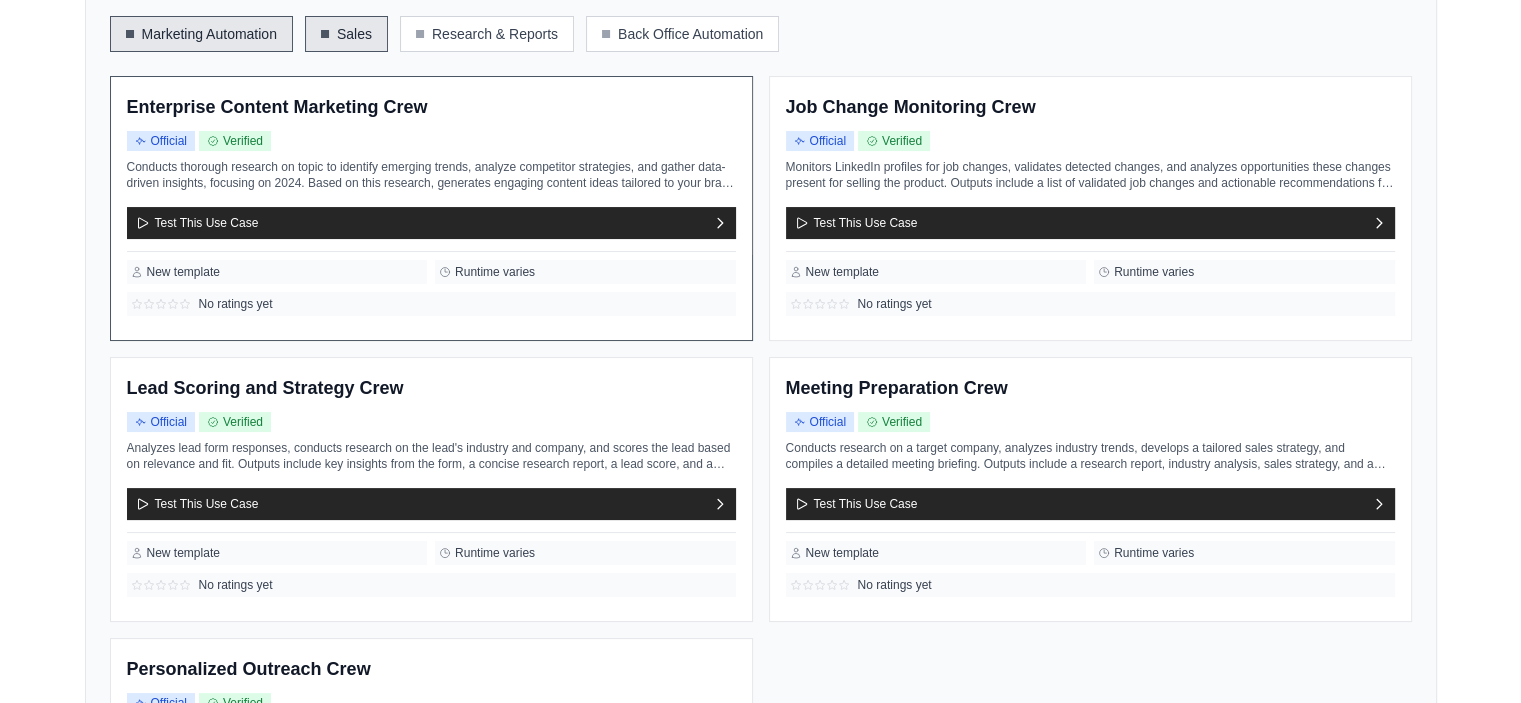click on "Enterprise Content Marketing Crew" at bounding box center (431, 108) 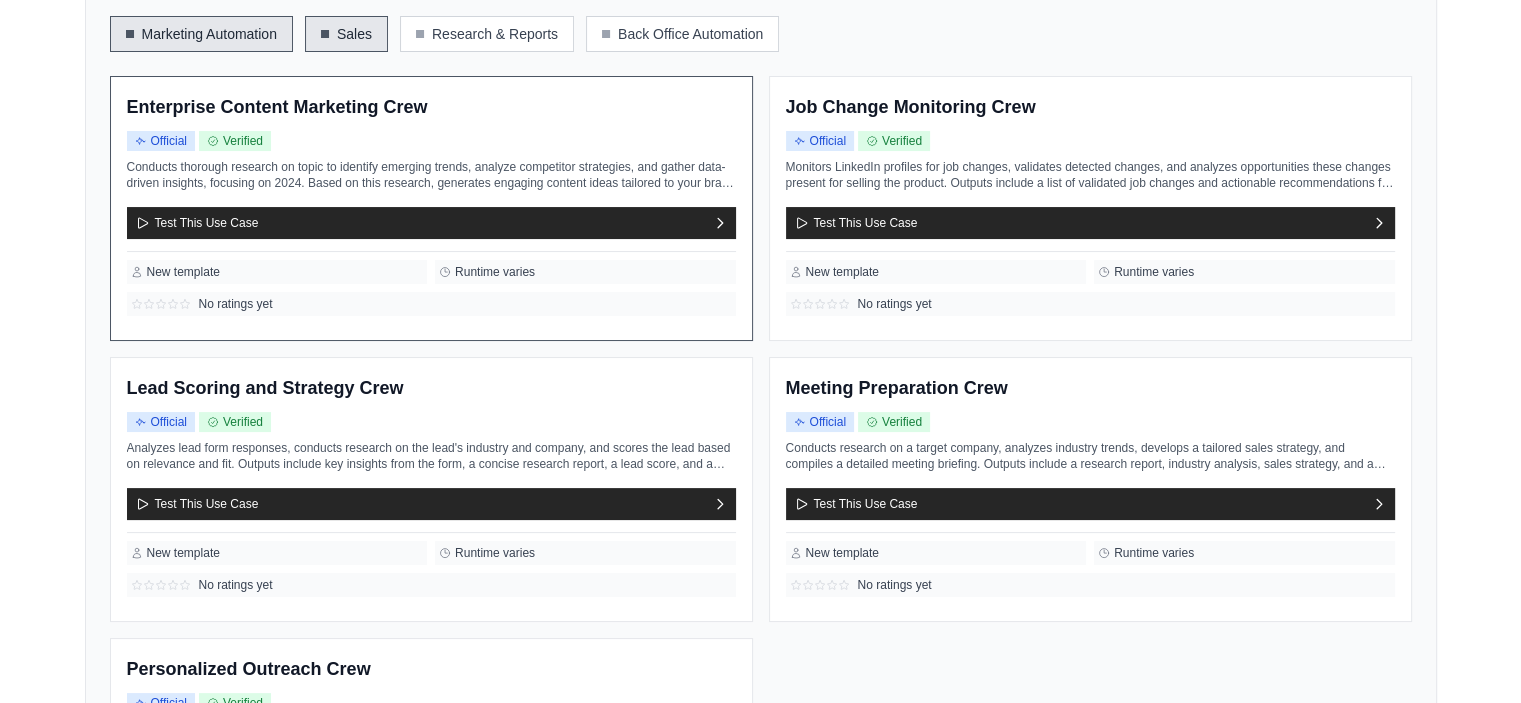 scroll, scrollTop: 0, scrollLeft: 0, axis: both 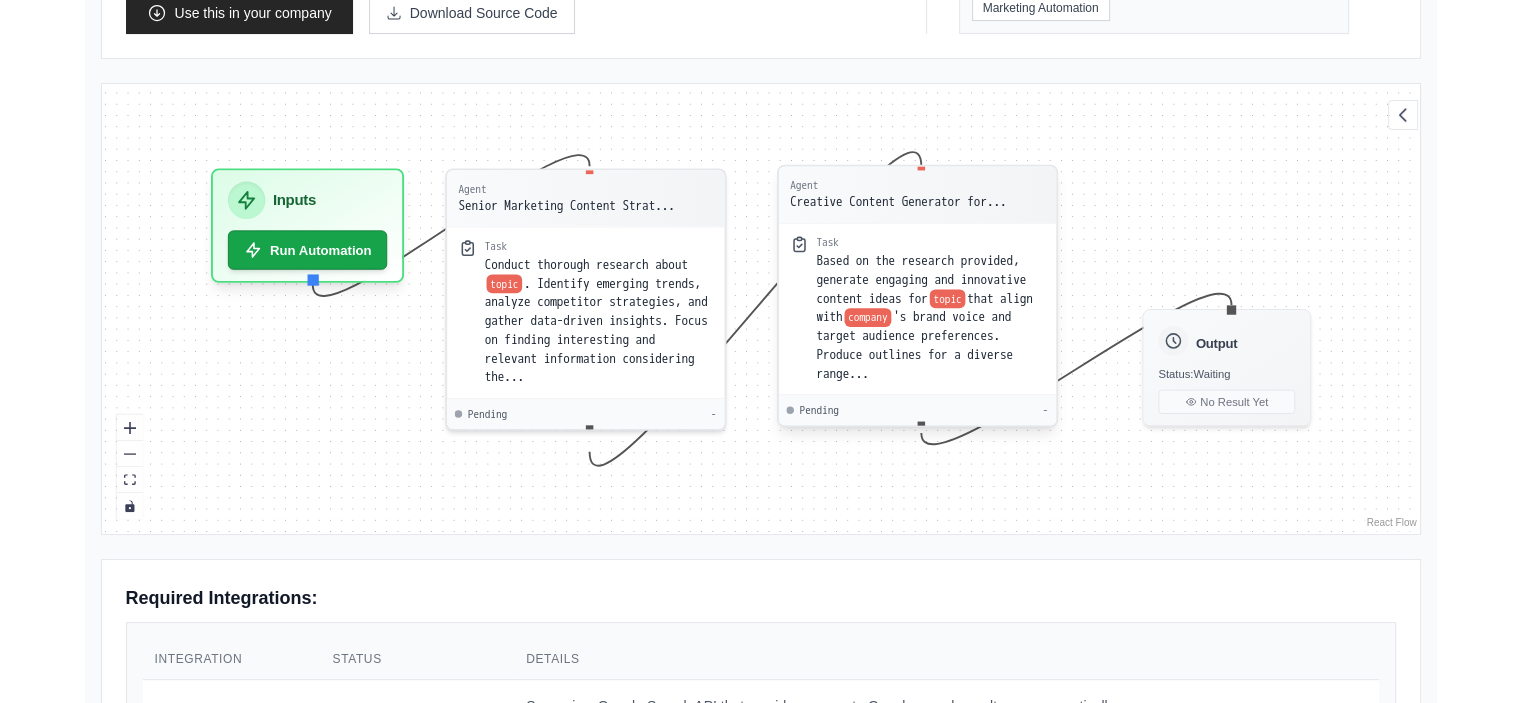 click on "Based on the research provided, generate engaging and innovative content ideas for" at bounding box center (921, 279) 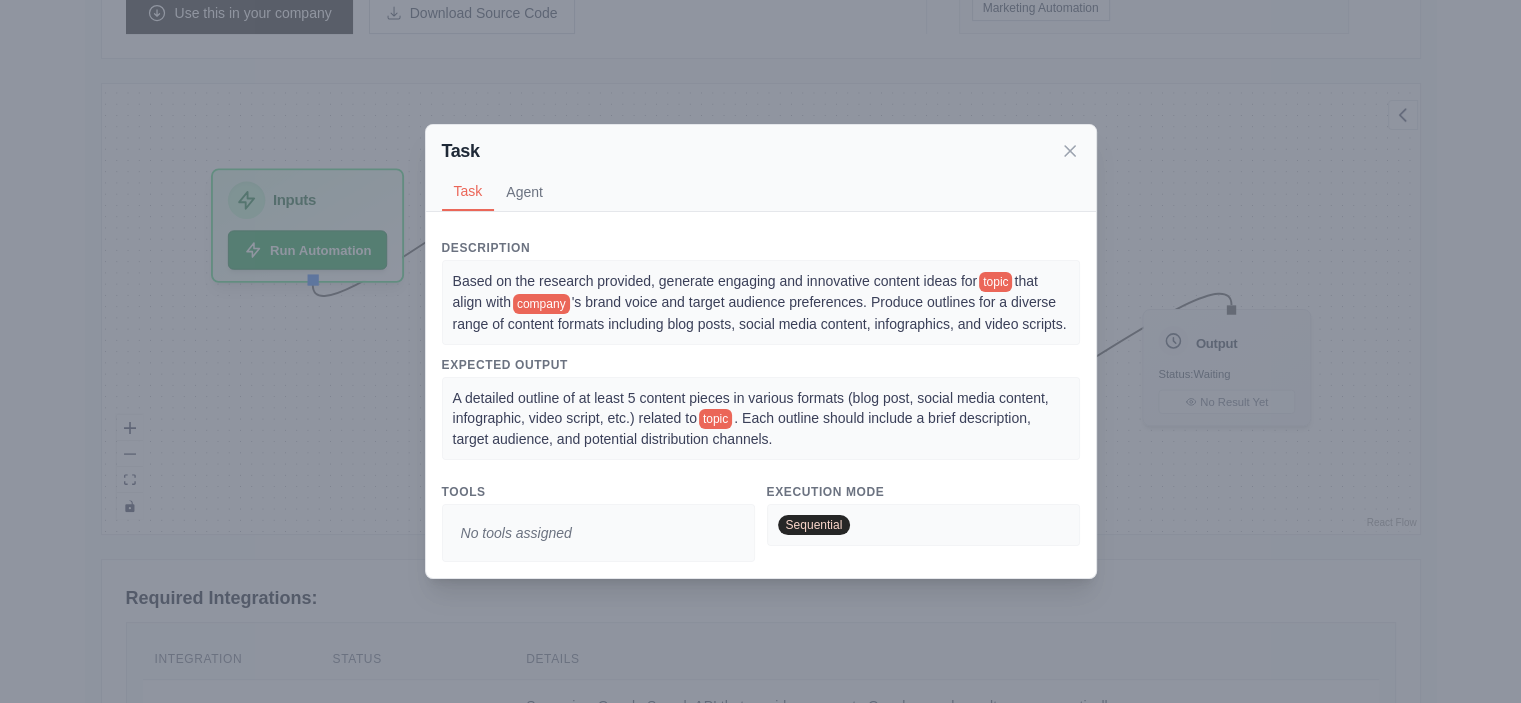 click on "Task" at bounding box center [761, 151] 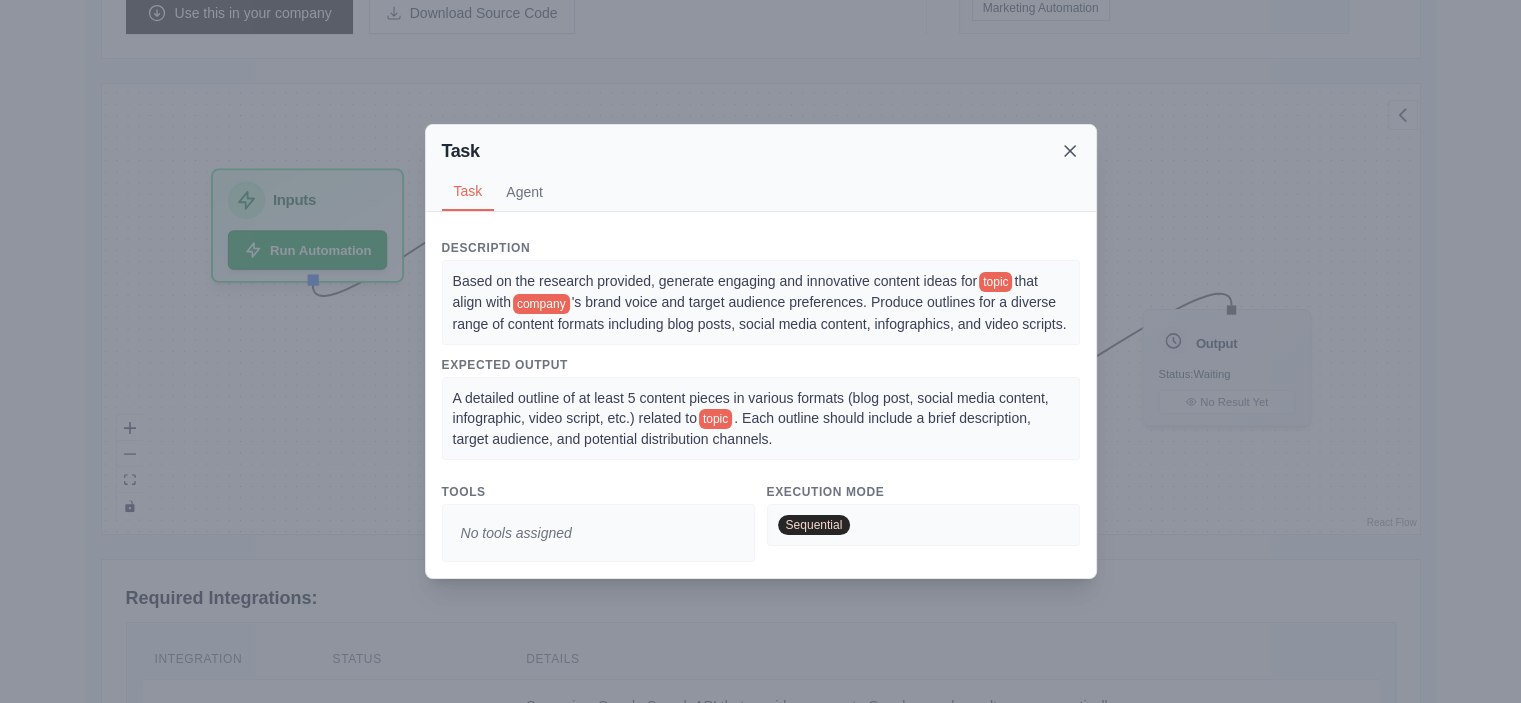 click 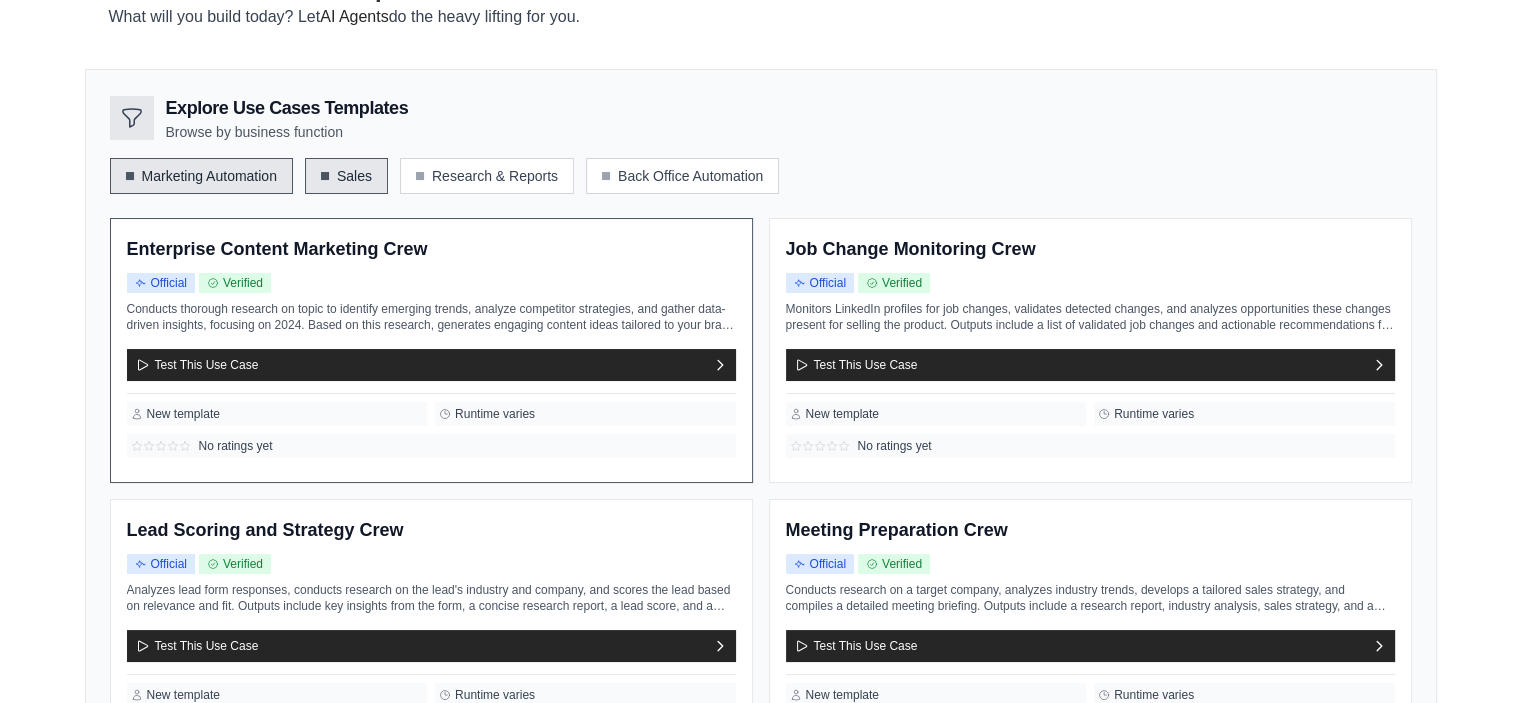 scroll, scrollTop: 0, scrollLeft: 0, axis: both 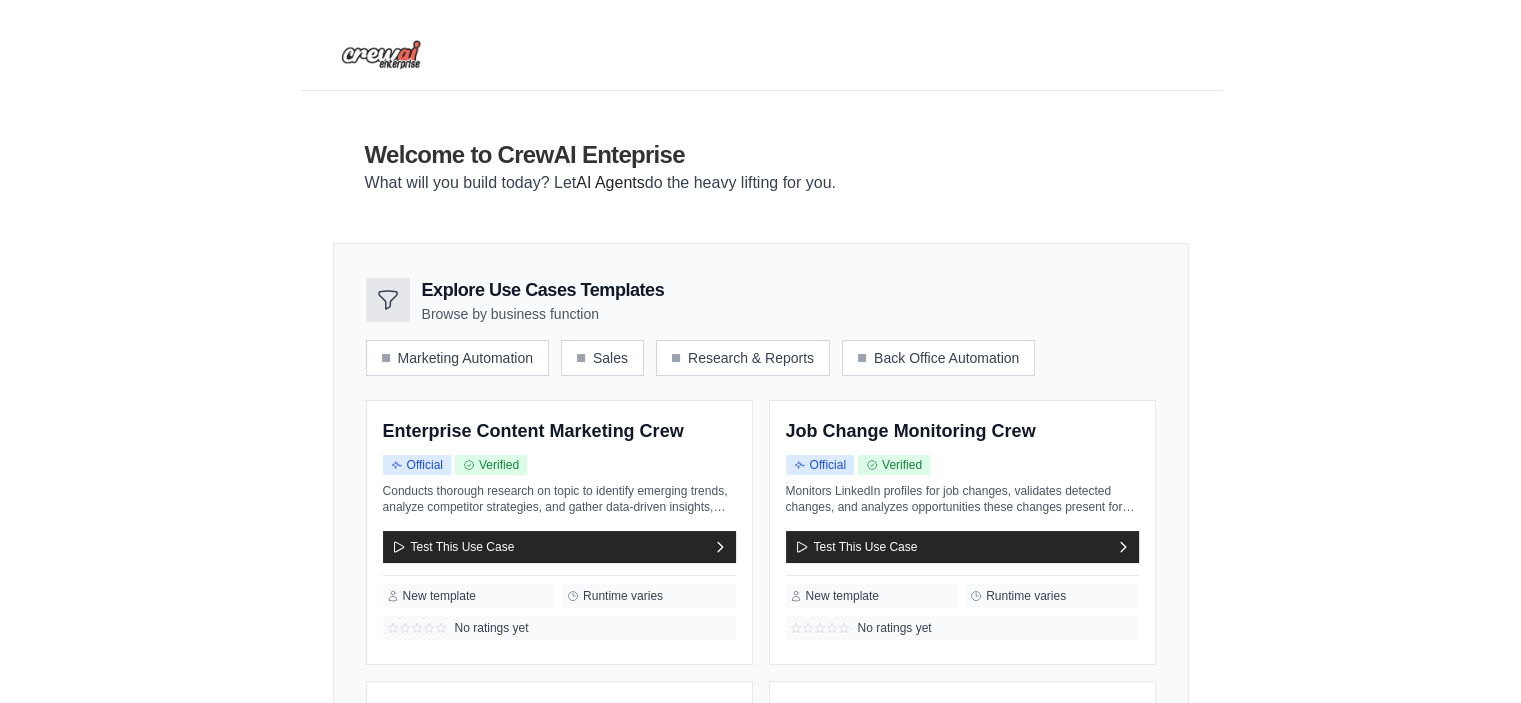 click at bounding box center (381, 55) 